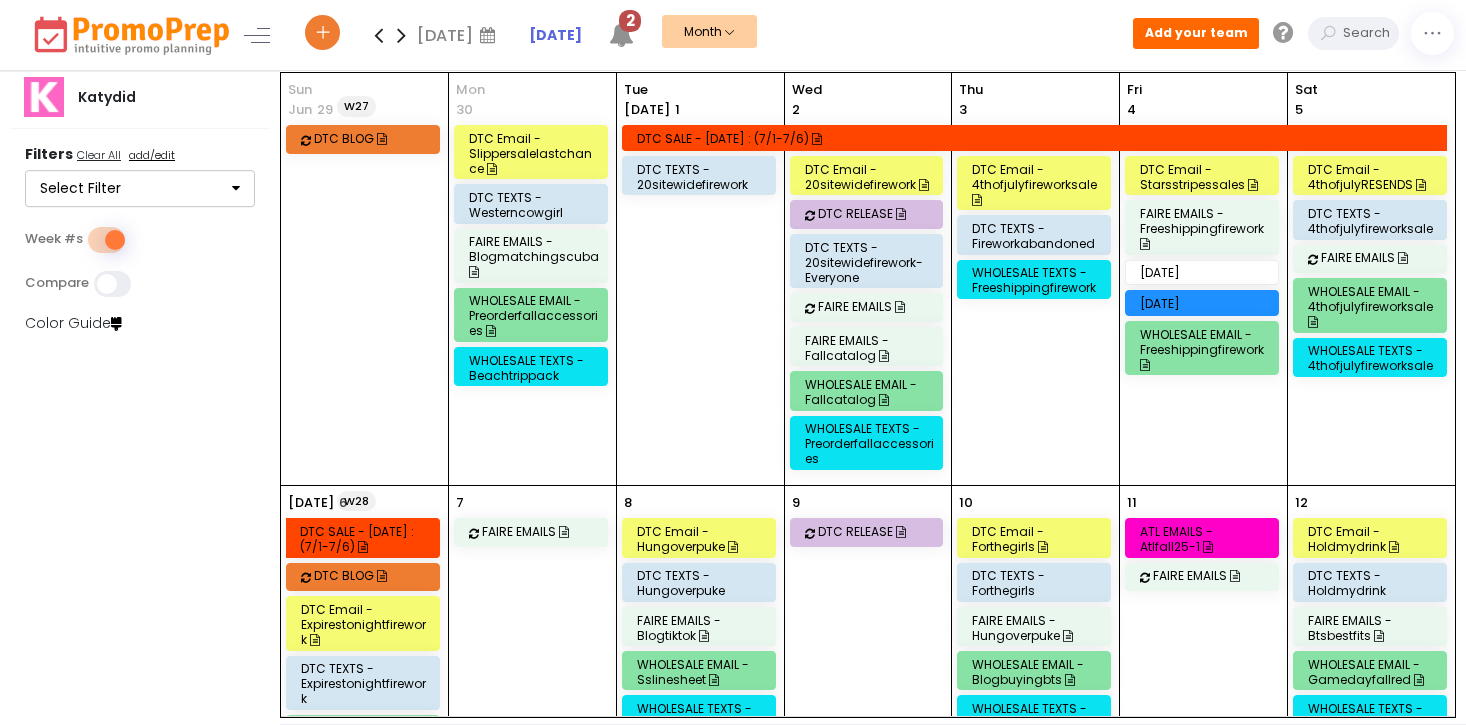 scroll, scrollTop: 0, scrollLeft: 0, axis: both 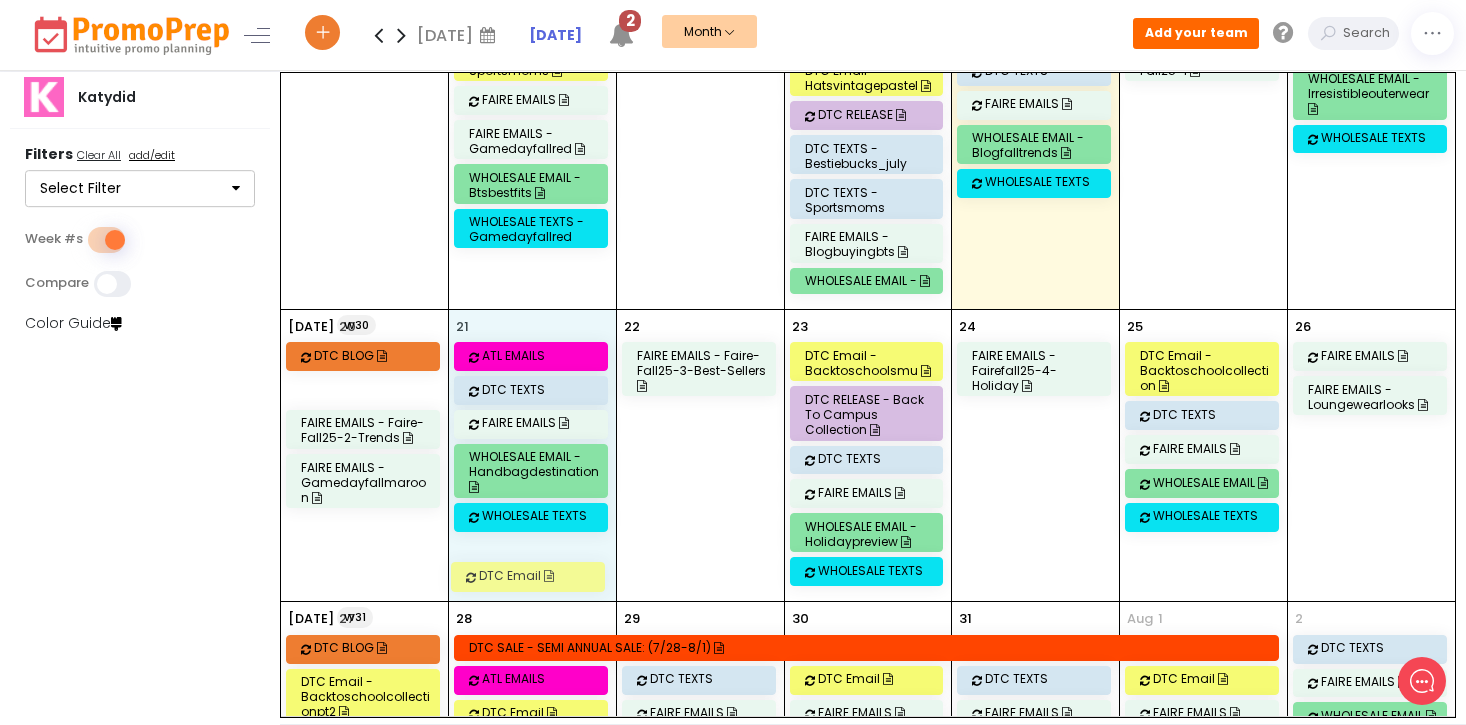 drag, startPoint x: 337, startPoint y: 387, endPoint x: 497, endPoint y: 566, distance: 240.0854 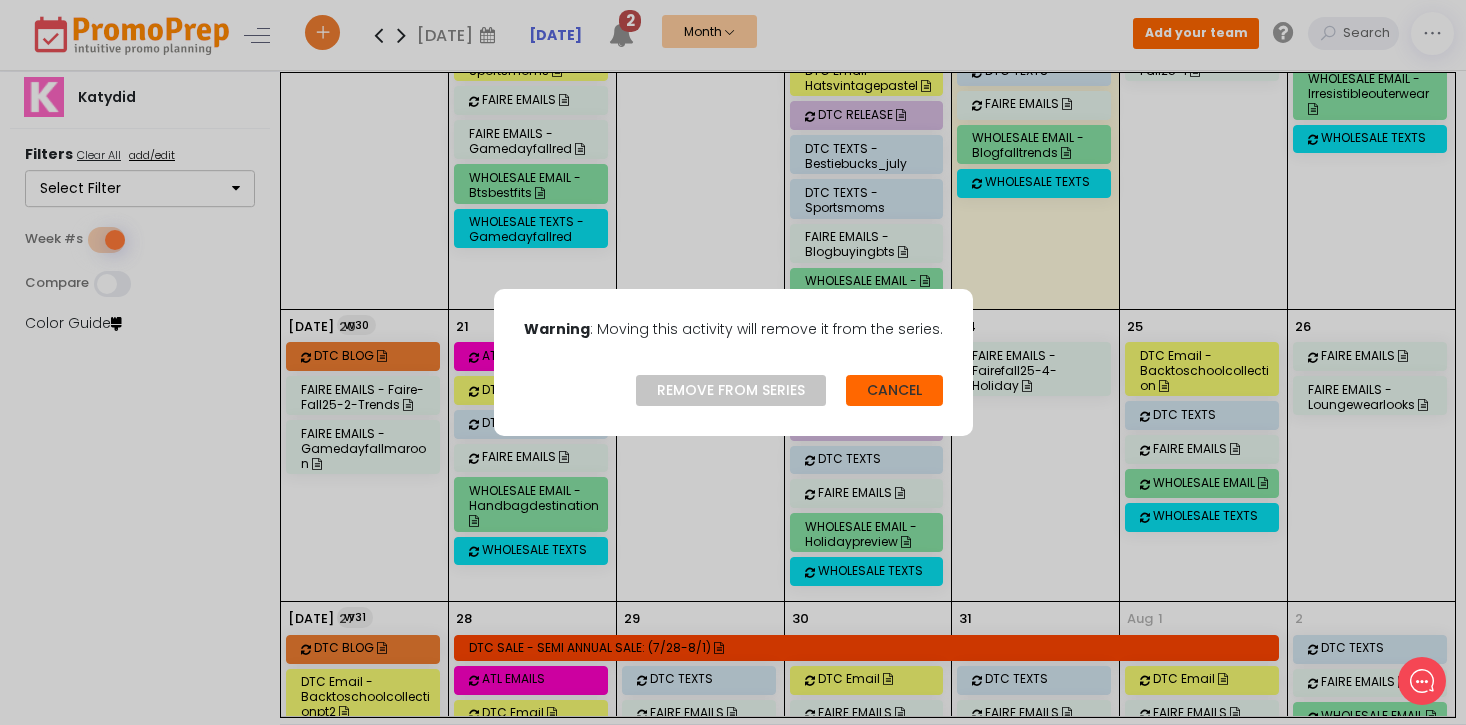 click on "CANCEL" 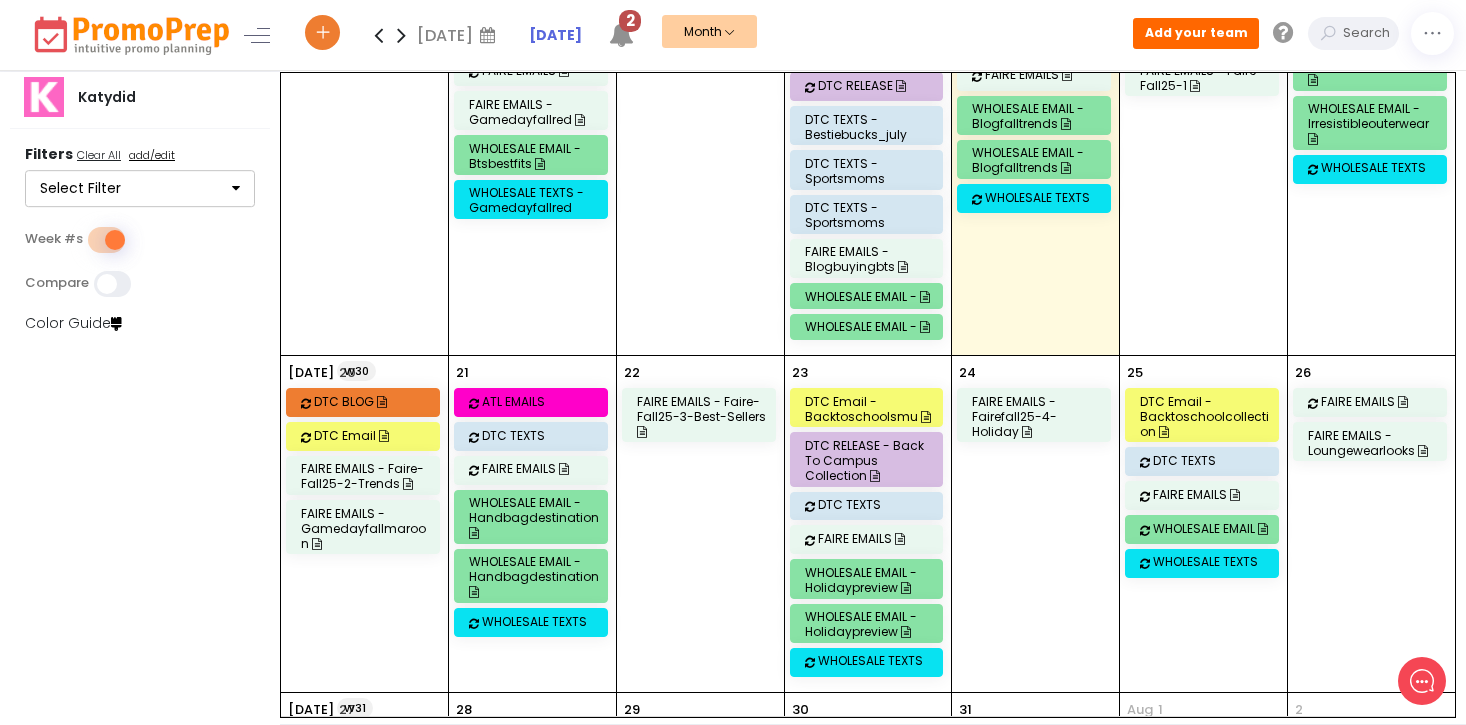 scroll, scrollTop: 899, scrollLeft: 0, axis: vertical 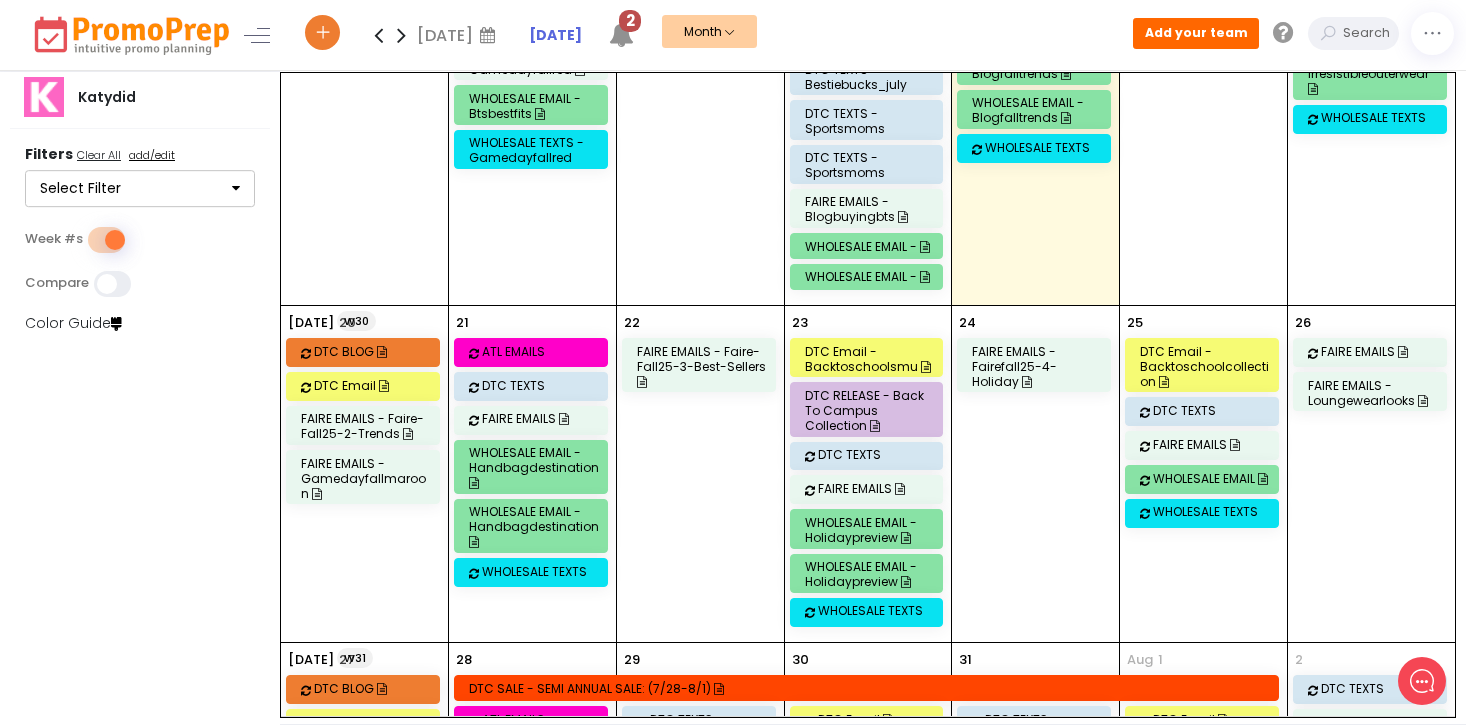 click on "DTC Email" at bounding box center (379, 385) 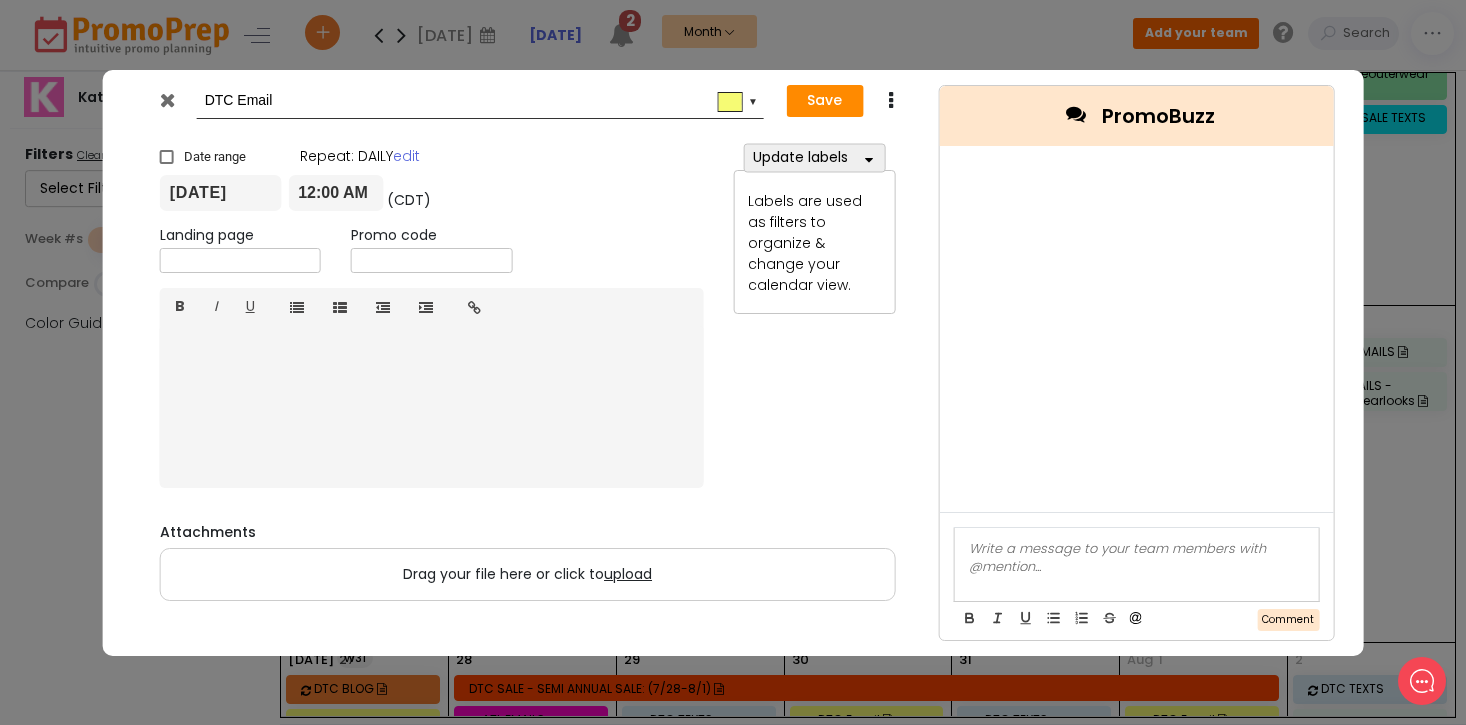 click on "[DATE]" at bounding box center [221, 193] 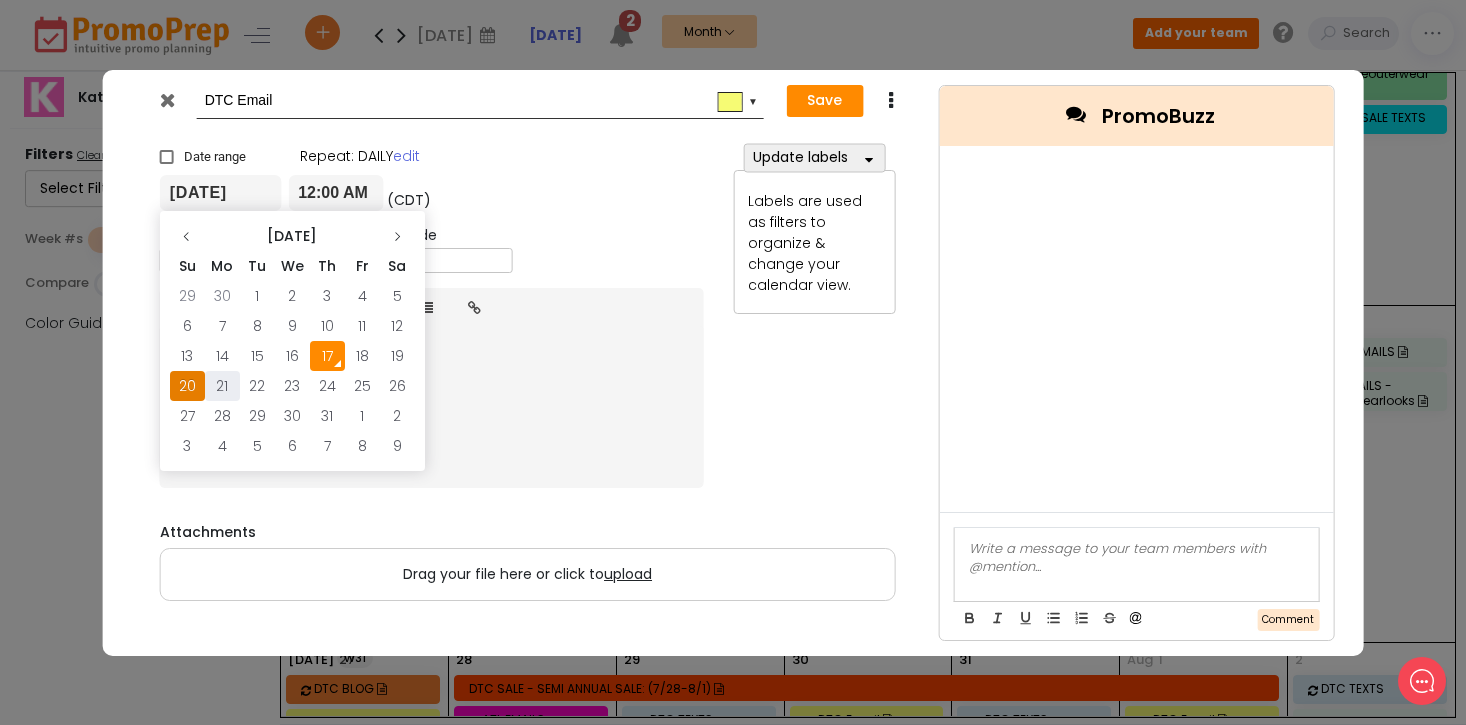 click on "21" at bounding box center [222, 386] 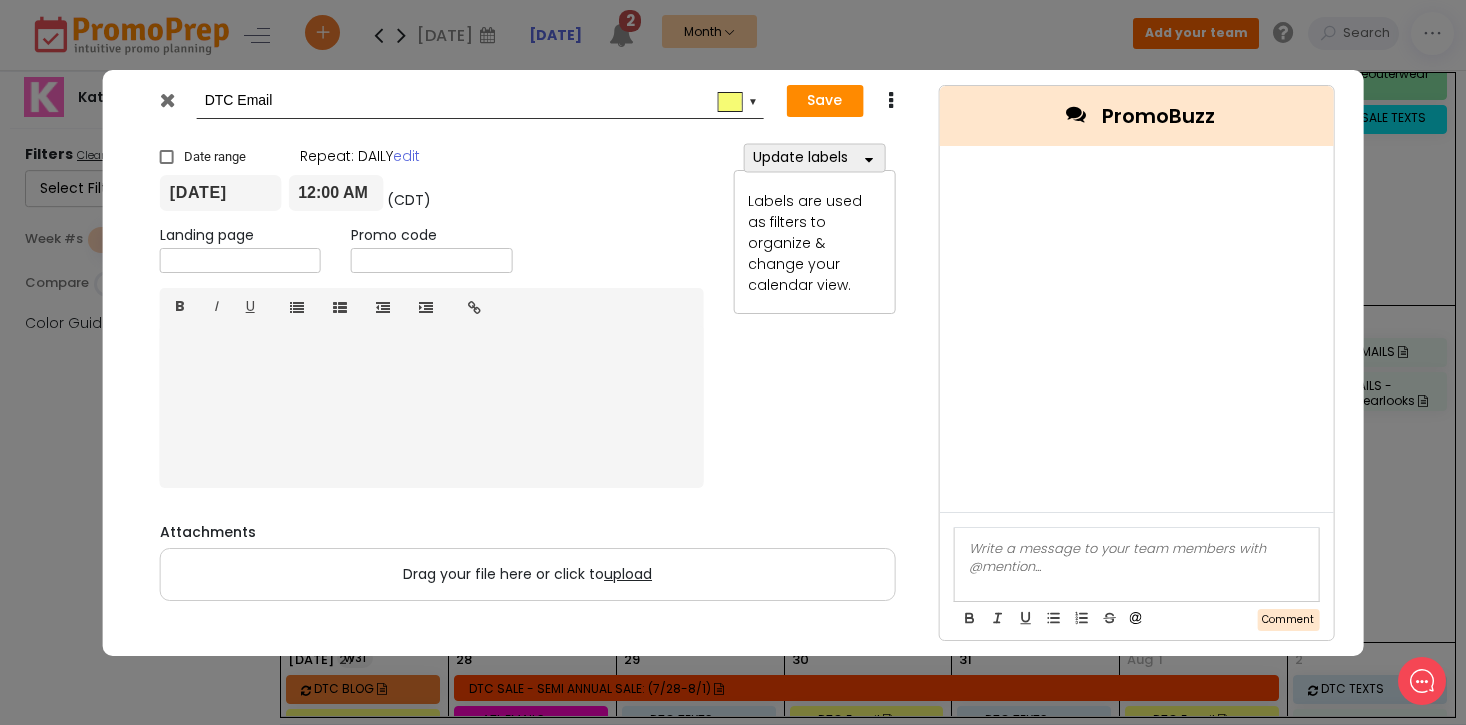 click on "DTC Email" at bounding box center [477, 101] 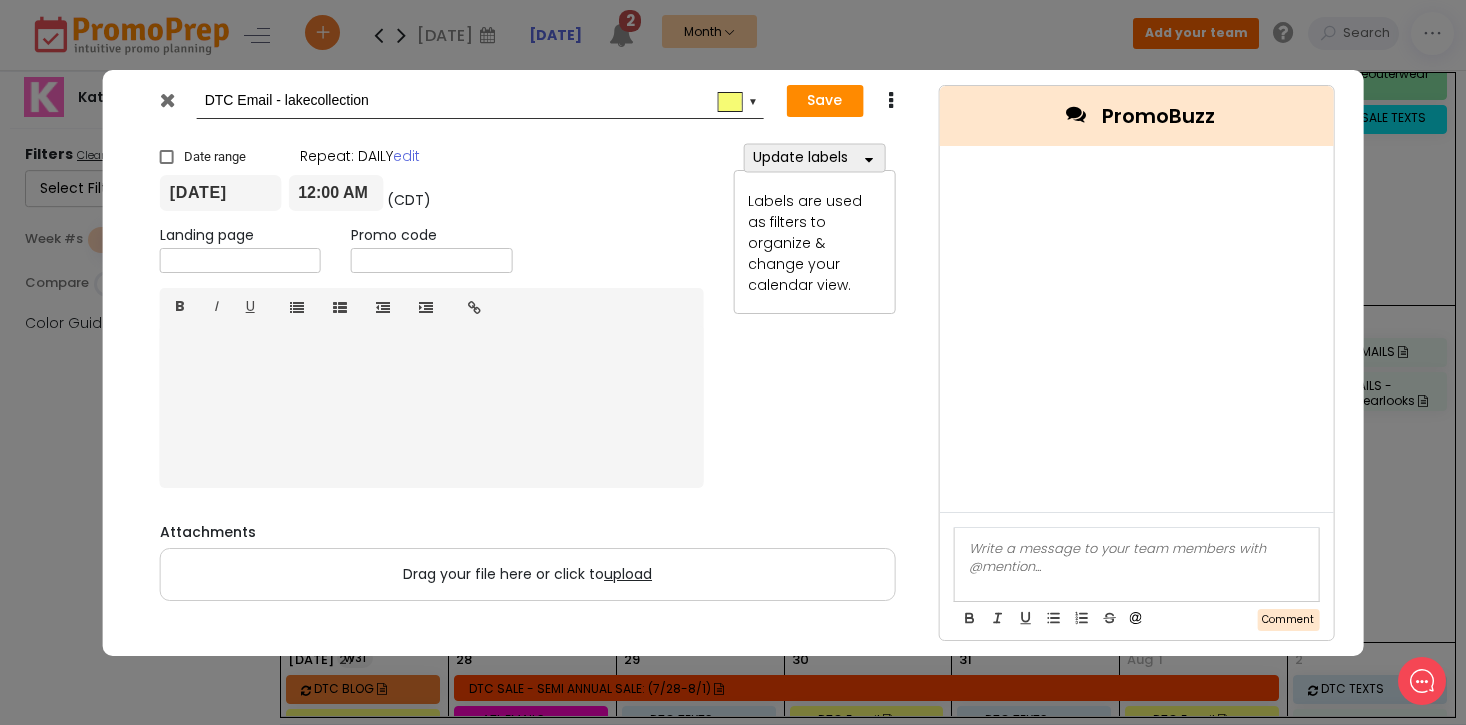 type on "DTC Email - lakecollection" 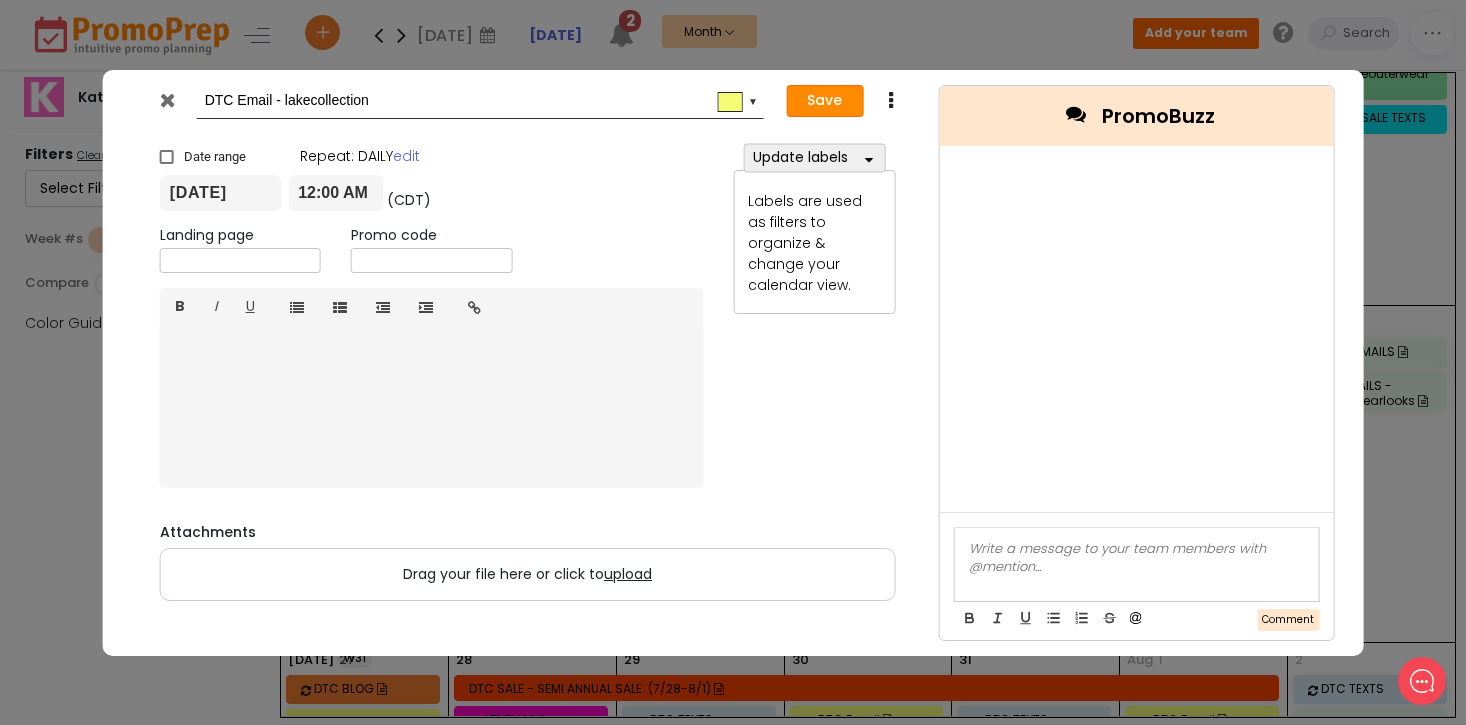 click on "Save" at bounding box center (824, 101) 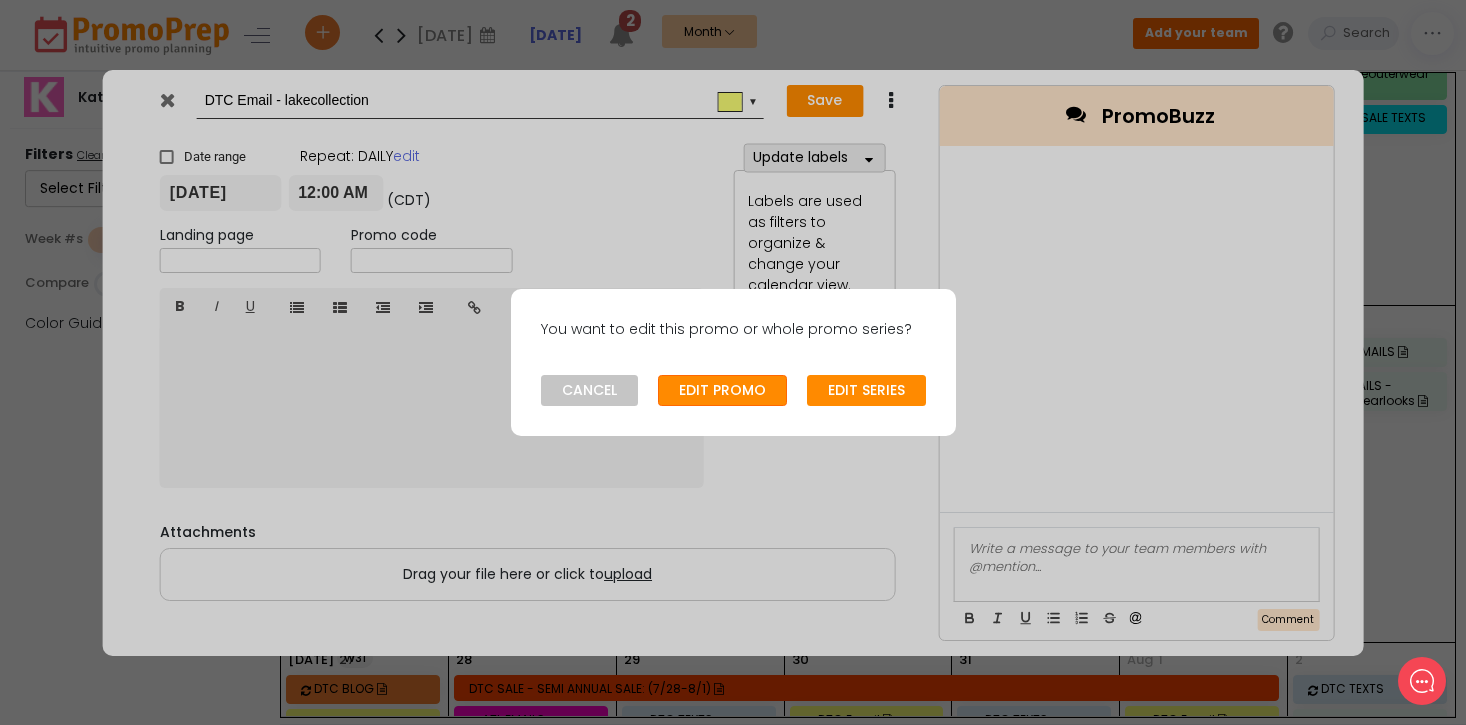 click on "EDIT PROMO" 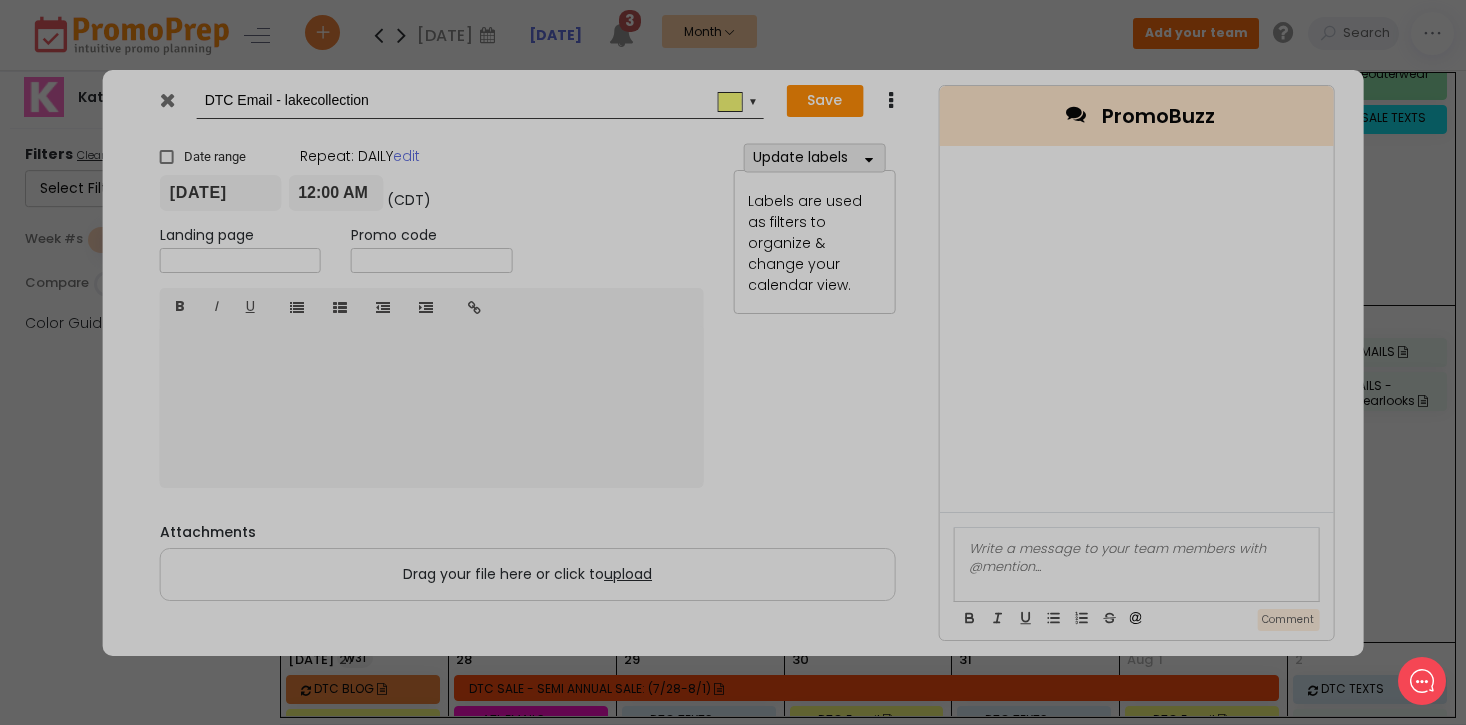 type on "[DATE]" 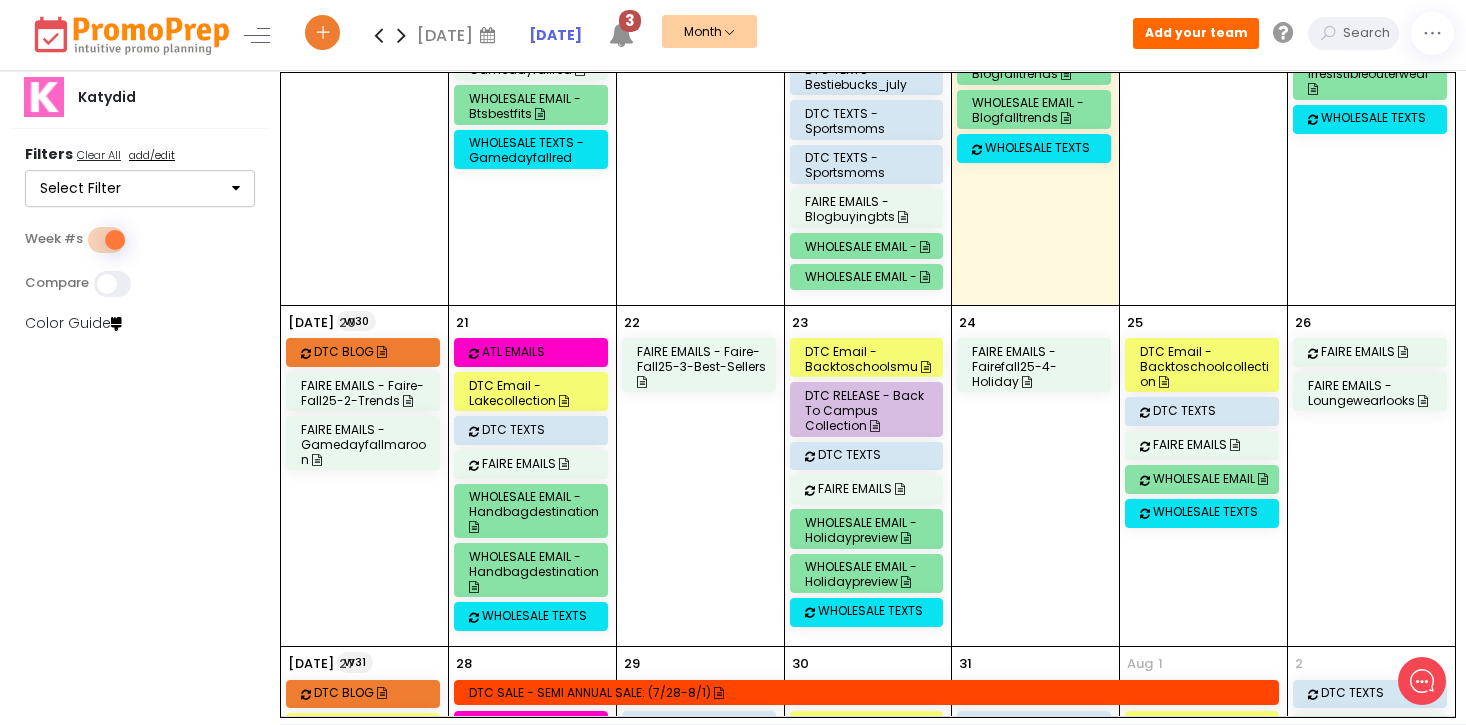 click on "DTC Email - backtoschoolsmu" at bounding box center [870, 359] 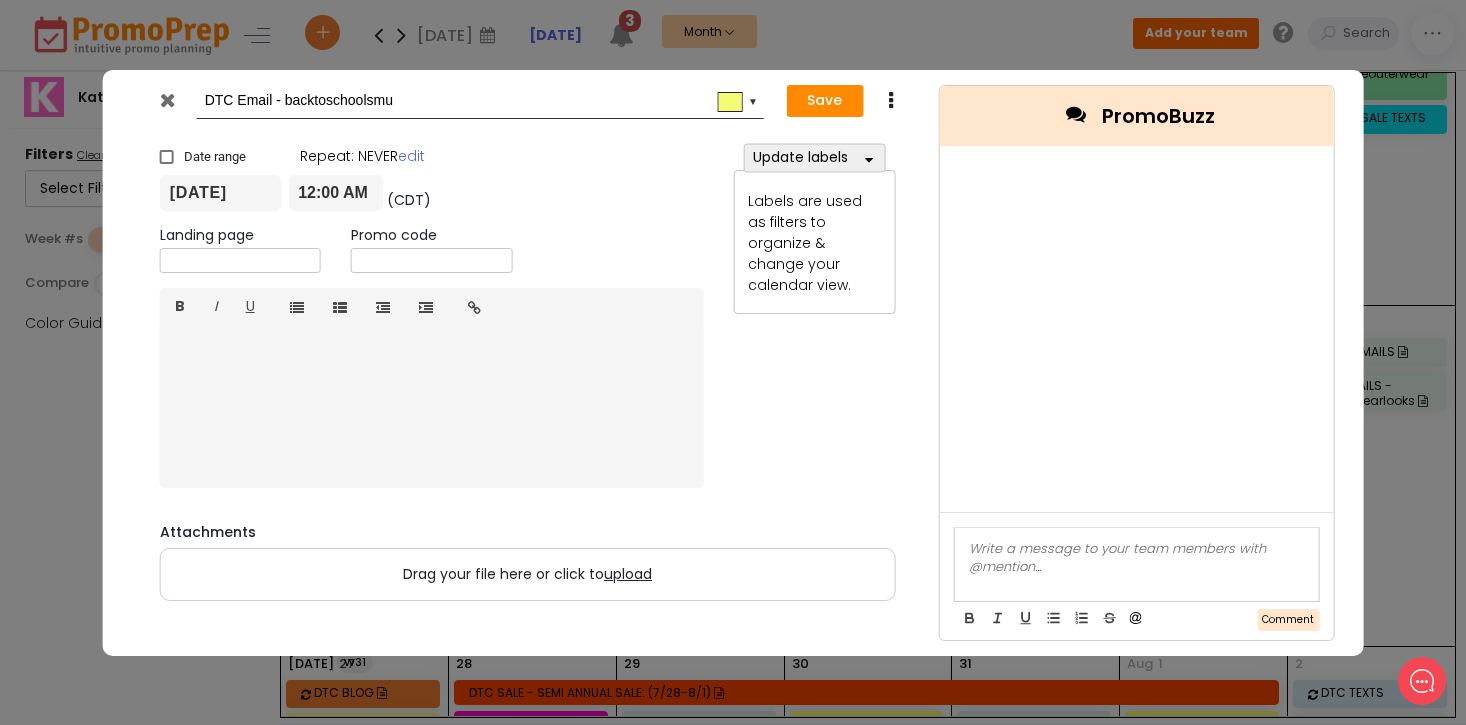 drag, startPoint x: 284, startPoint y: 103, endPoint x: 404, endPoint y: 115, distance: 120.59851 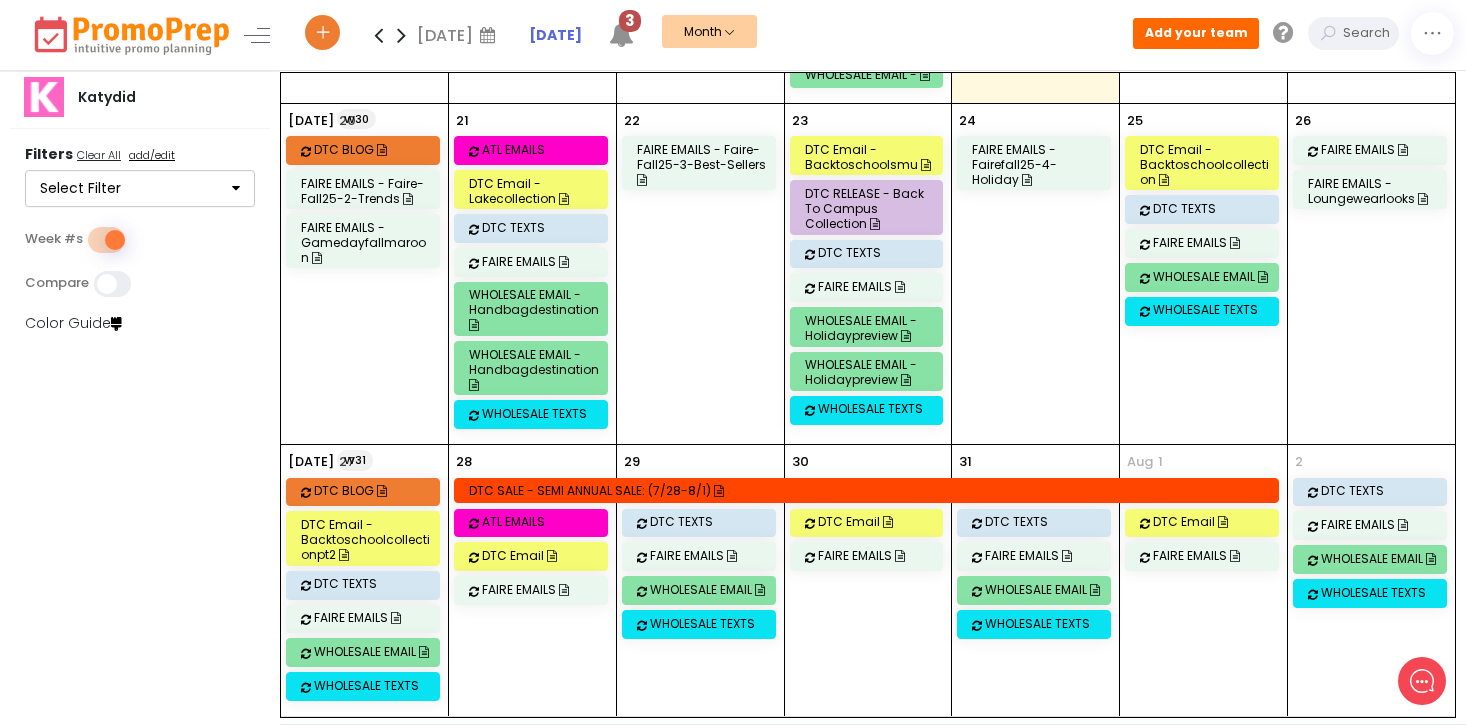 scroll, scrollTop: 1108, scrollLeft: 0, axis: vertical 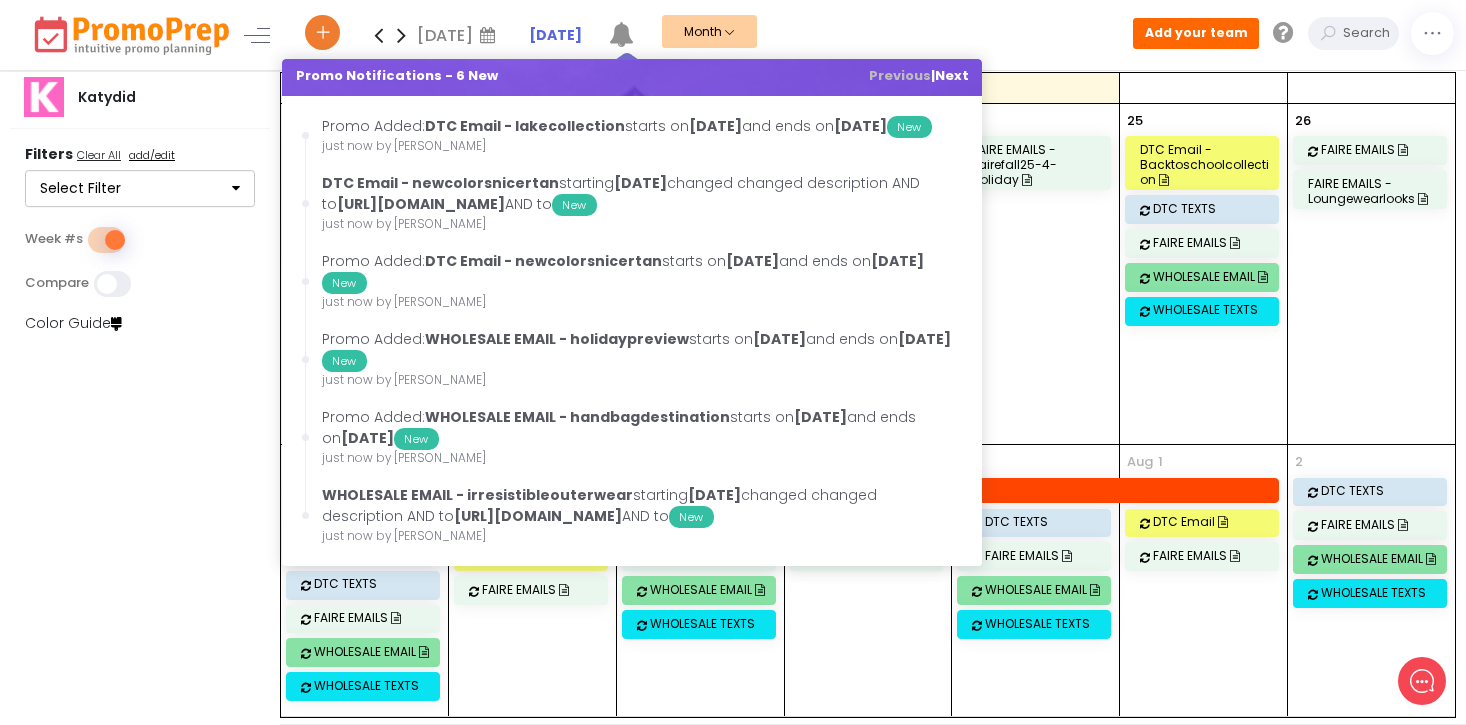 click on "24 FAIRE EMAILS - fairefall25-4-holiday" at bounding box center [1035, 274] 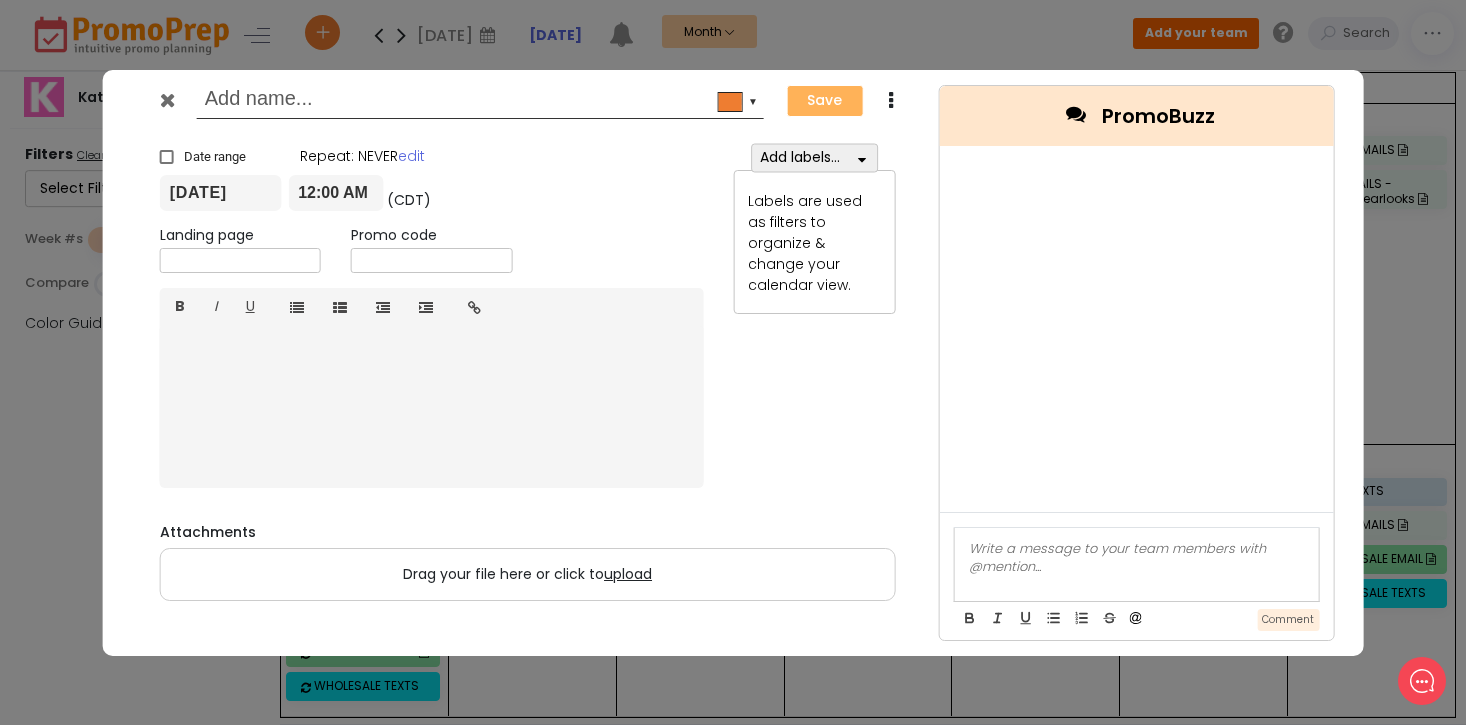 click on "#ee7d31 ▼       Save   Duplicate   ×  Date range  Repeat: NEVER  edit [DATE] 12:00 AM  (CDT)  [DATE] 11:59 PM  (CDT)   Landing page  Promo code   Normal text   Normal text Heading 1 Heading 2 Heading 3 Heading 4 Heading 5 Heading 6 B I U   Insert link × http://   Open link in new window Cancel Insert link  Add labels...  DTC Select All Clear All Blog Posts DTC Email DTC Releases DTC Sales DTC Texts Social Media Wholesale Select All Clear All Faire Markets Wholesale Wholesale Emails Wholesale Sales Wholesale Texts Sales Select All Clear All DTC Sales Wholesale Sales * Required label  Apply  Labels are used as filters to organize & change your calendar view. Attachments  Drag your file here or click to  upload PromoBuzz                                                            Comment" at bounding box center (733, 362) 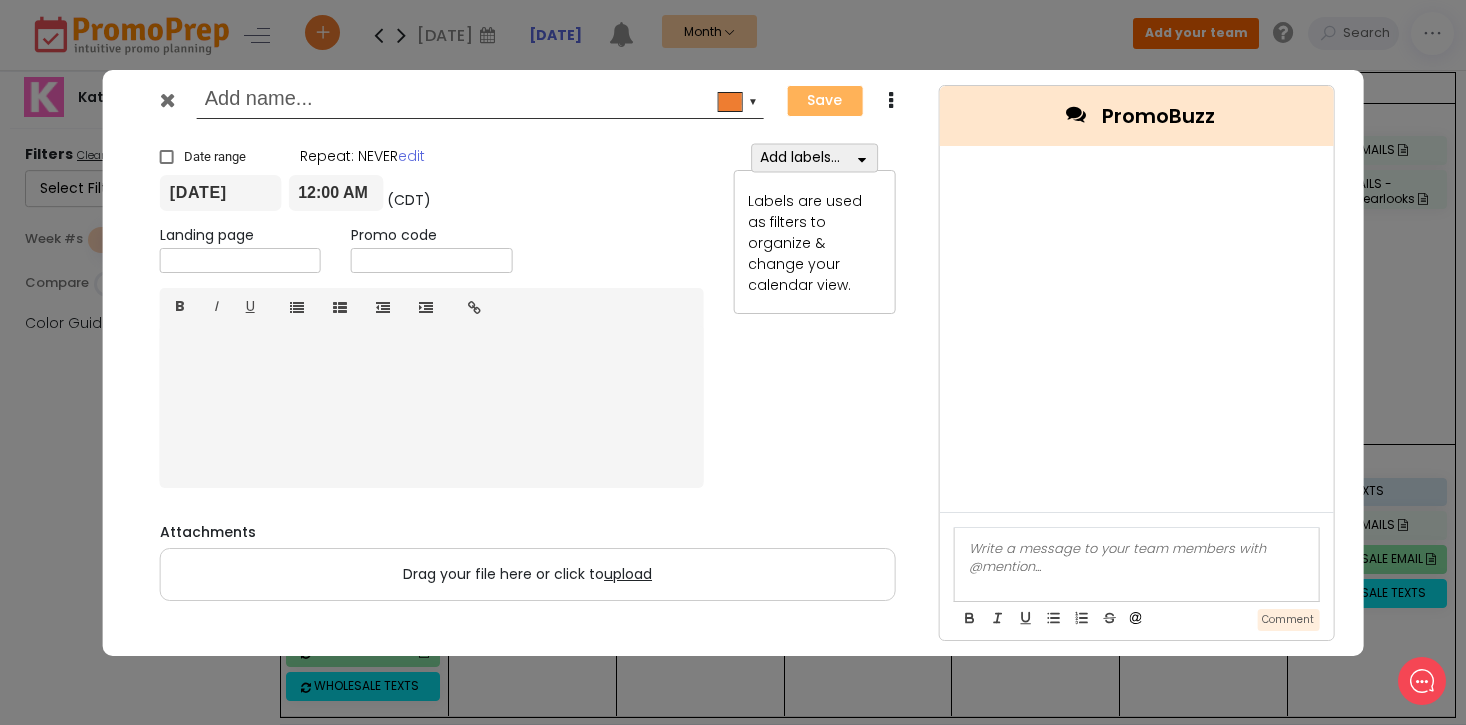 click at bounding box center [167, 100] 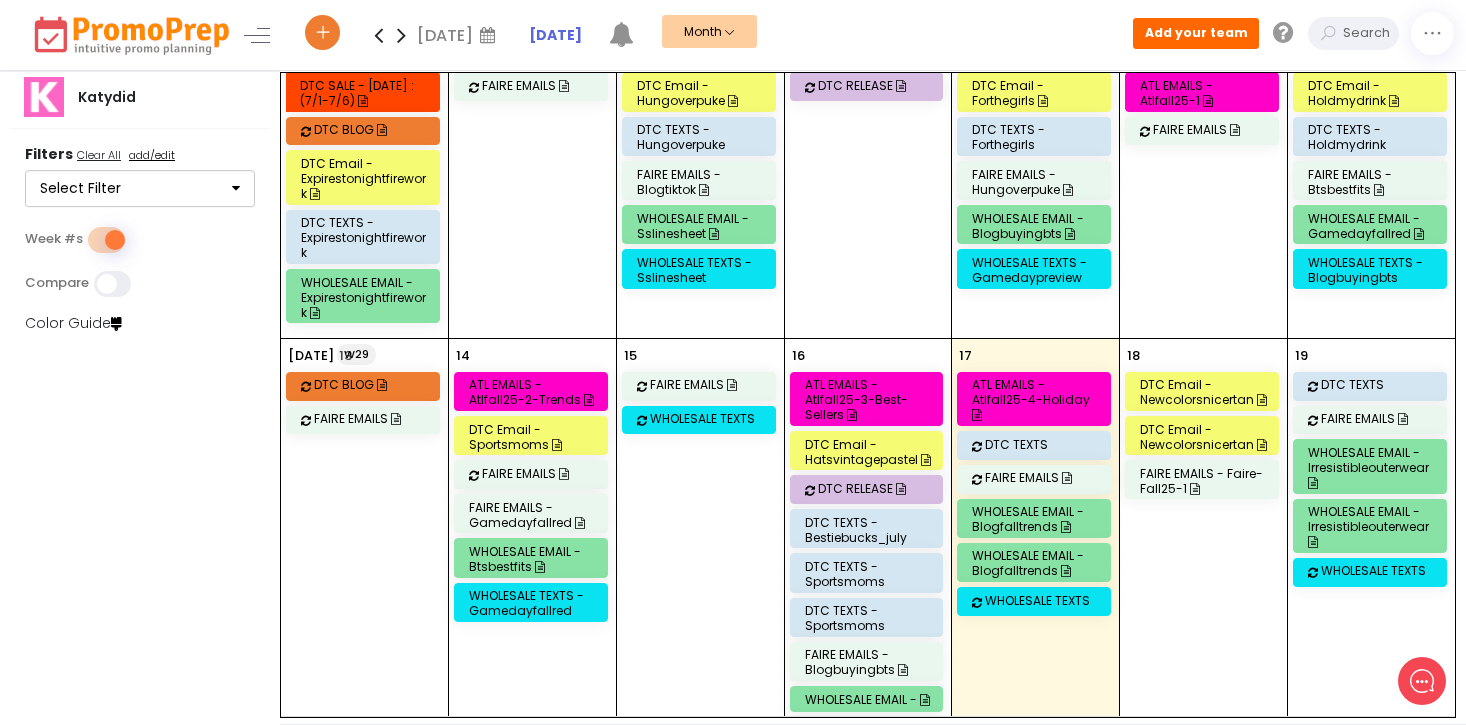 scroll, scrollTop: 465, scrollLeft: 0, axis: vertical 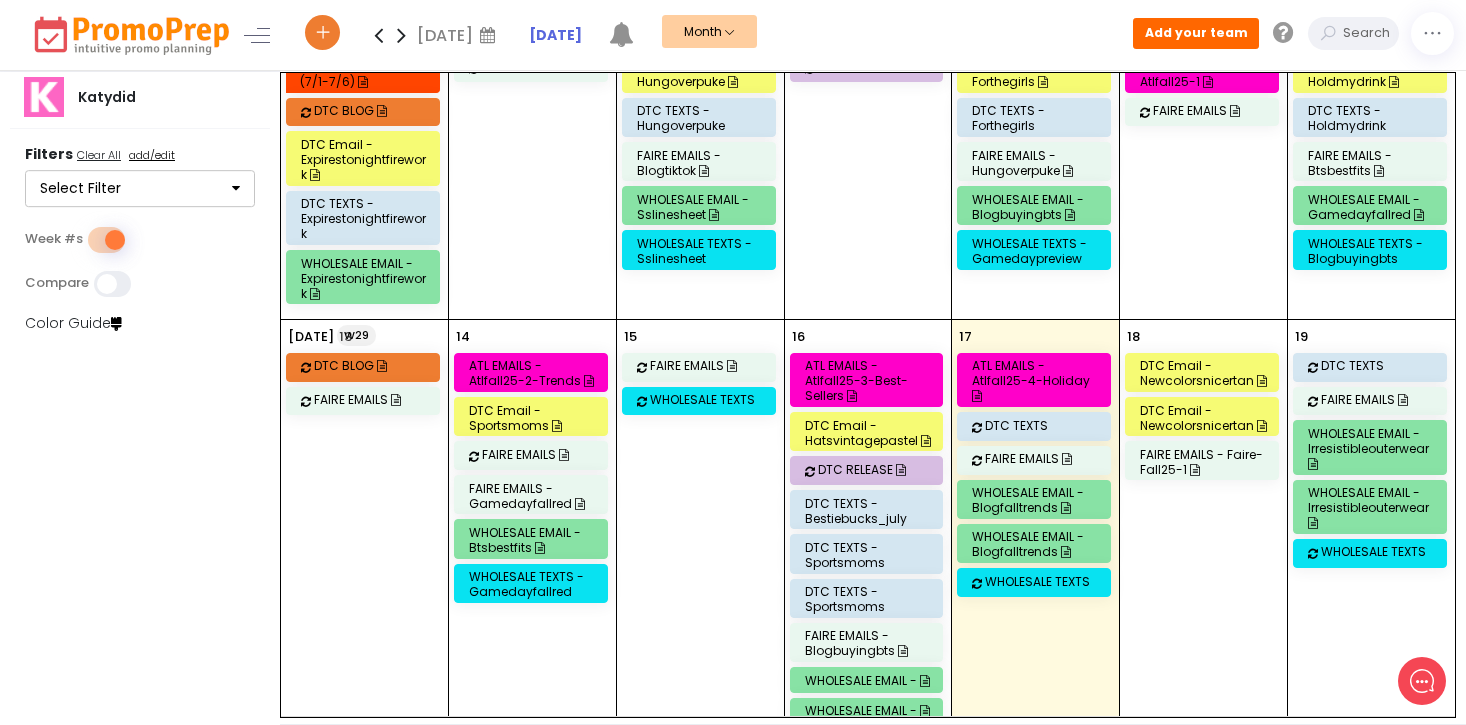 click on "WHOLESALE EMAIL - btsbestfits" at bounding box center [534, 540] 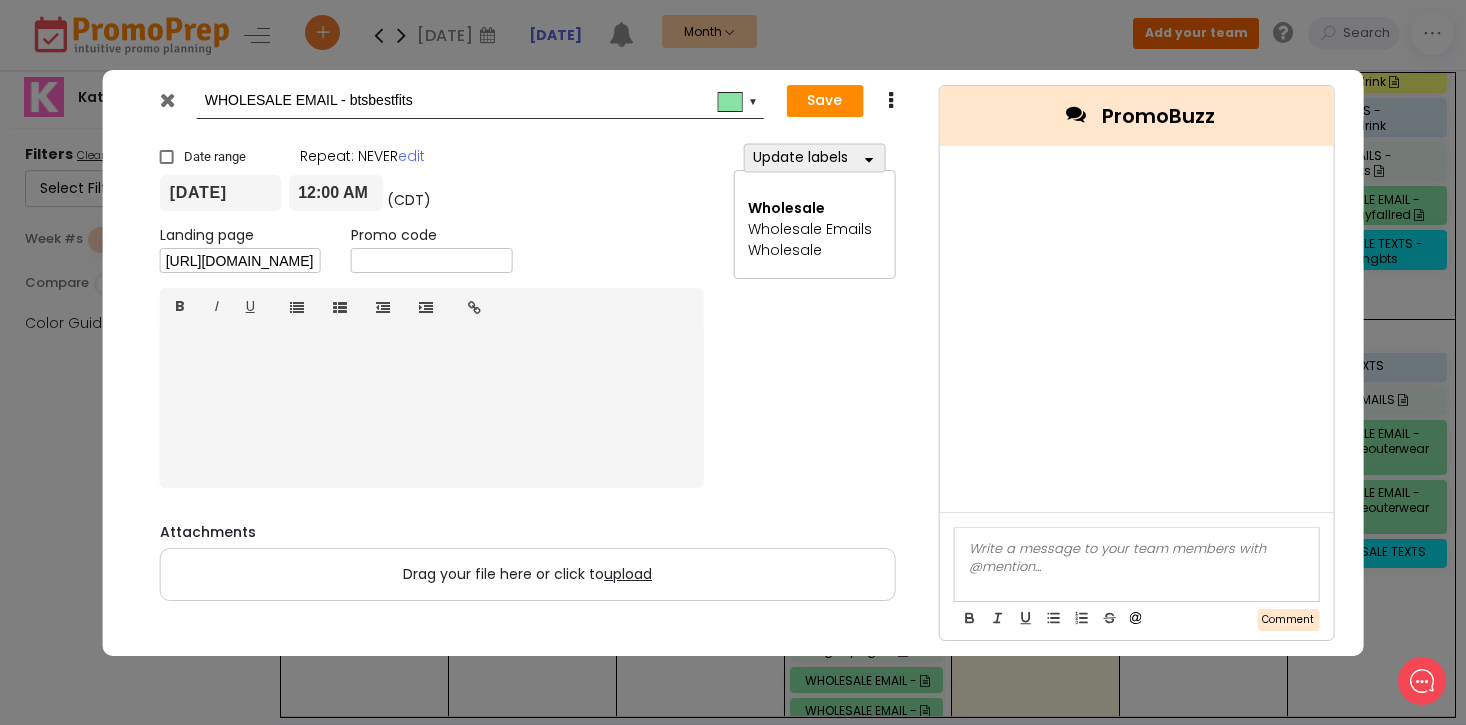 drag, startPoint x: 352, startPoint y: 101, endPoint x: 434, endPoint y: 103, distance: 82.02438 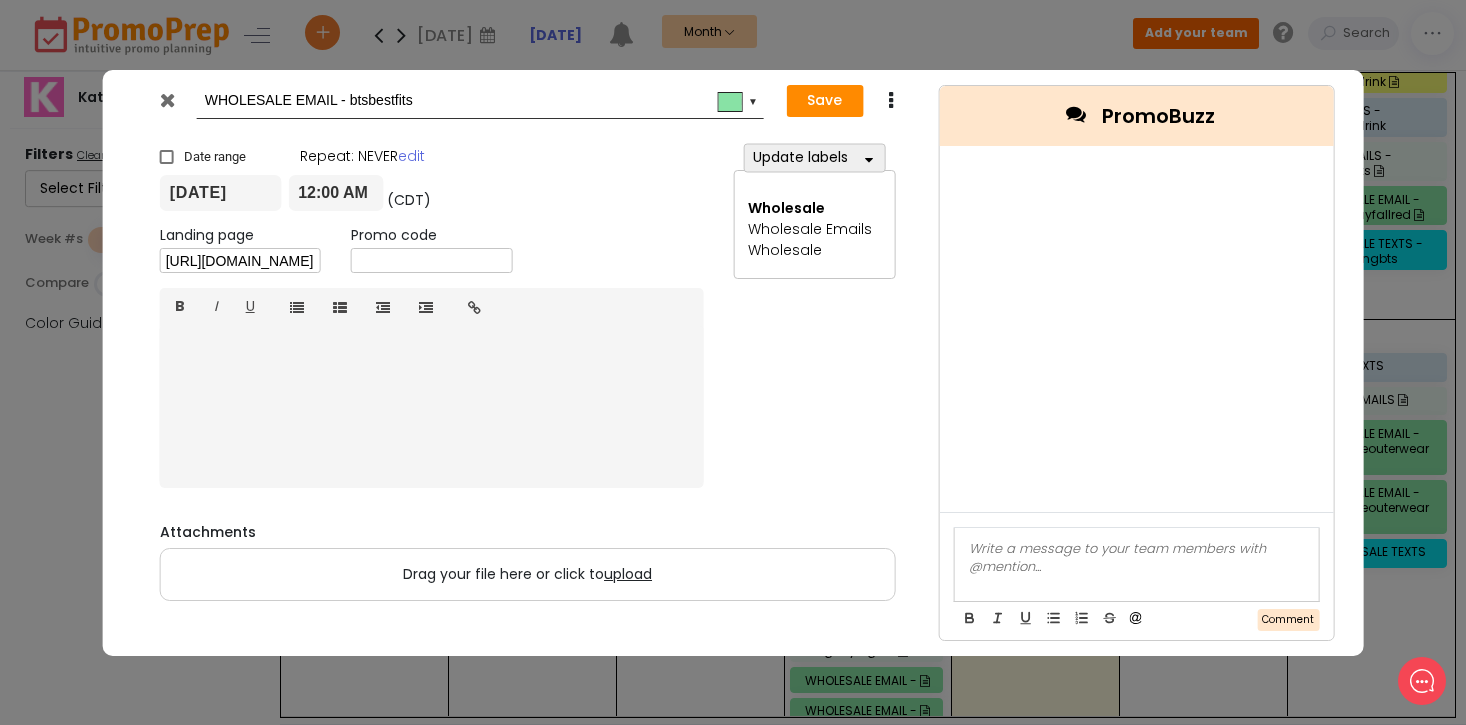 click at bounding box center [167, 100] 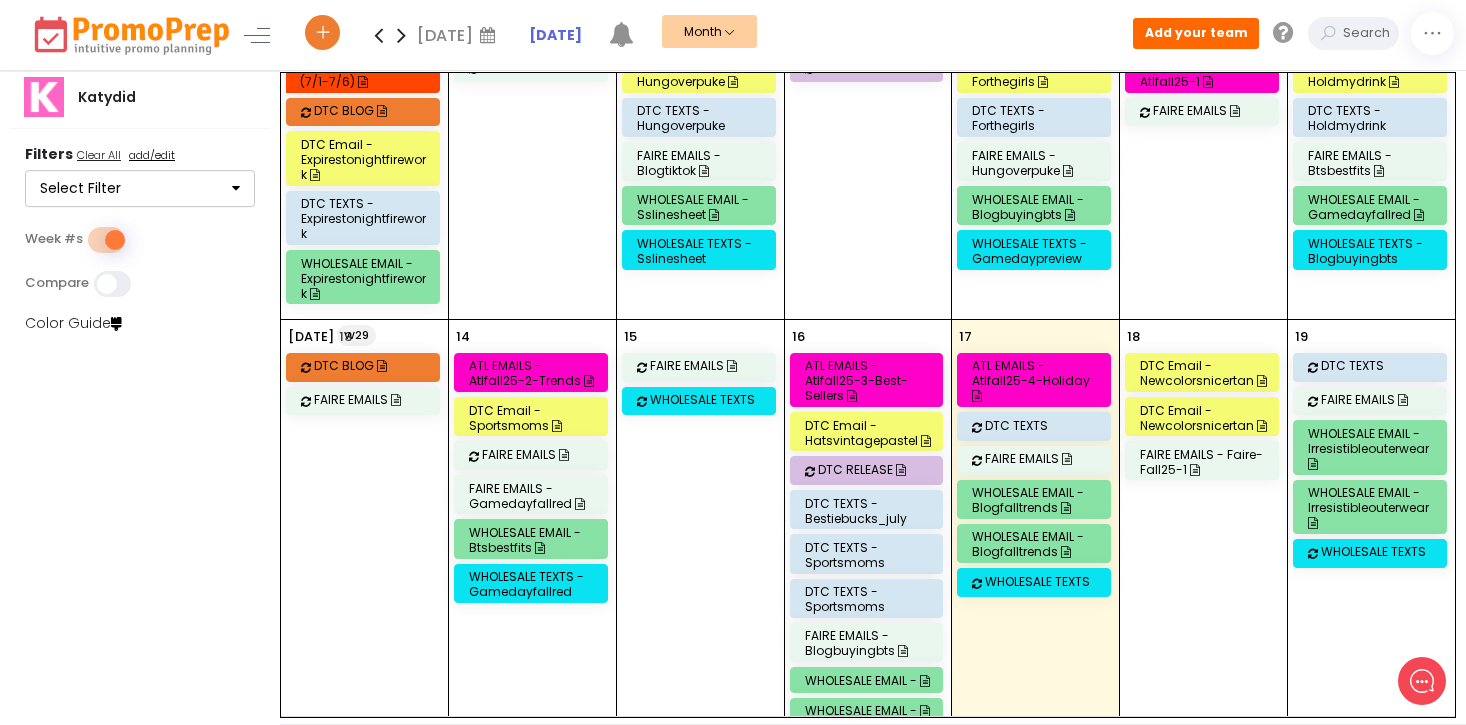 scroll, scrollTop: 1013, scrollLeft: 0, axis: vertical 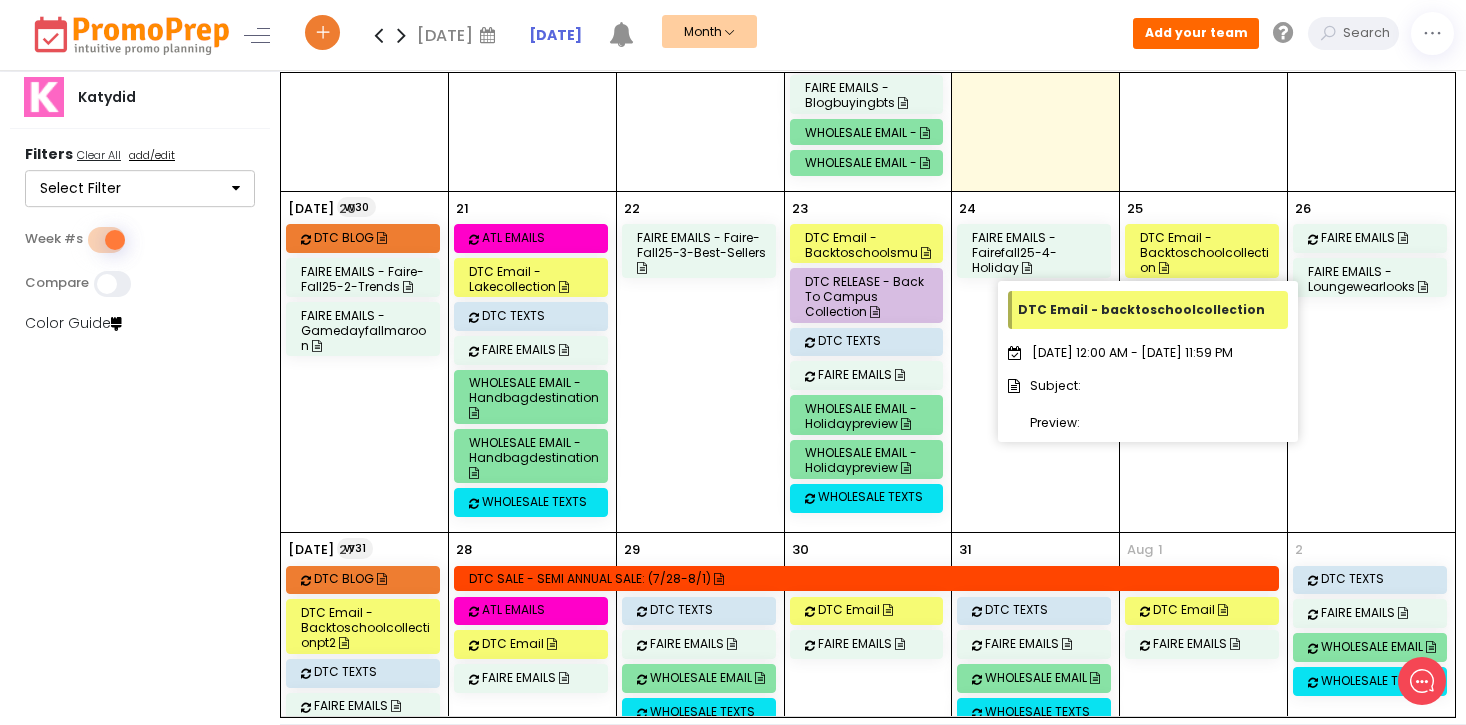 click at bounding box center [1164, 268] 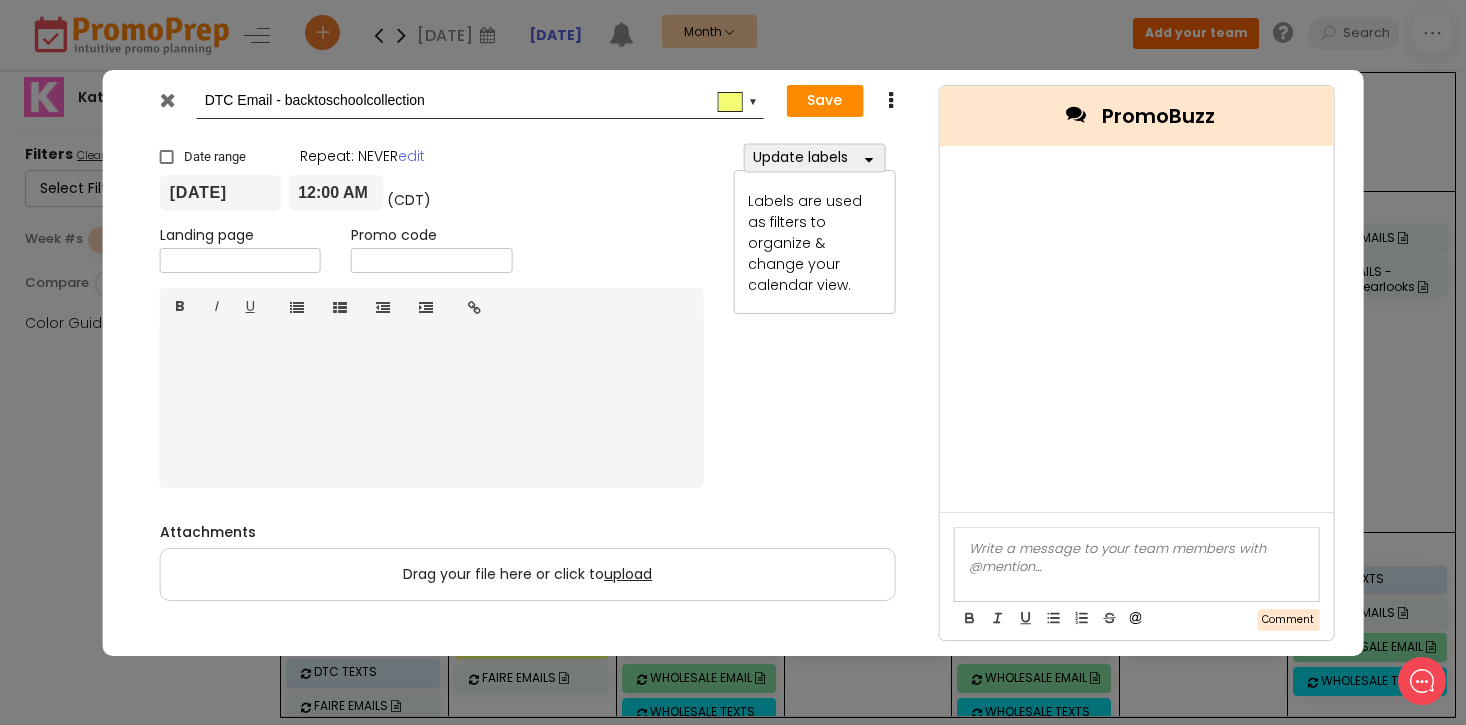 drag, startPoint x: 283, startPoint y: 104, endPoint x: 458, endPoint y: 106, distance: 175.01143 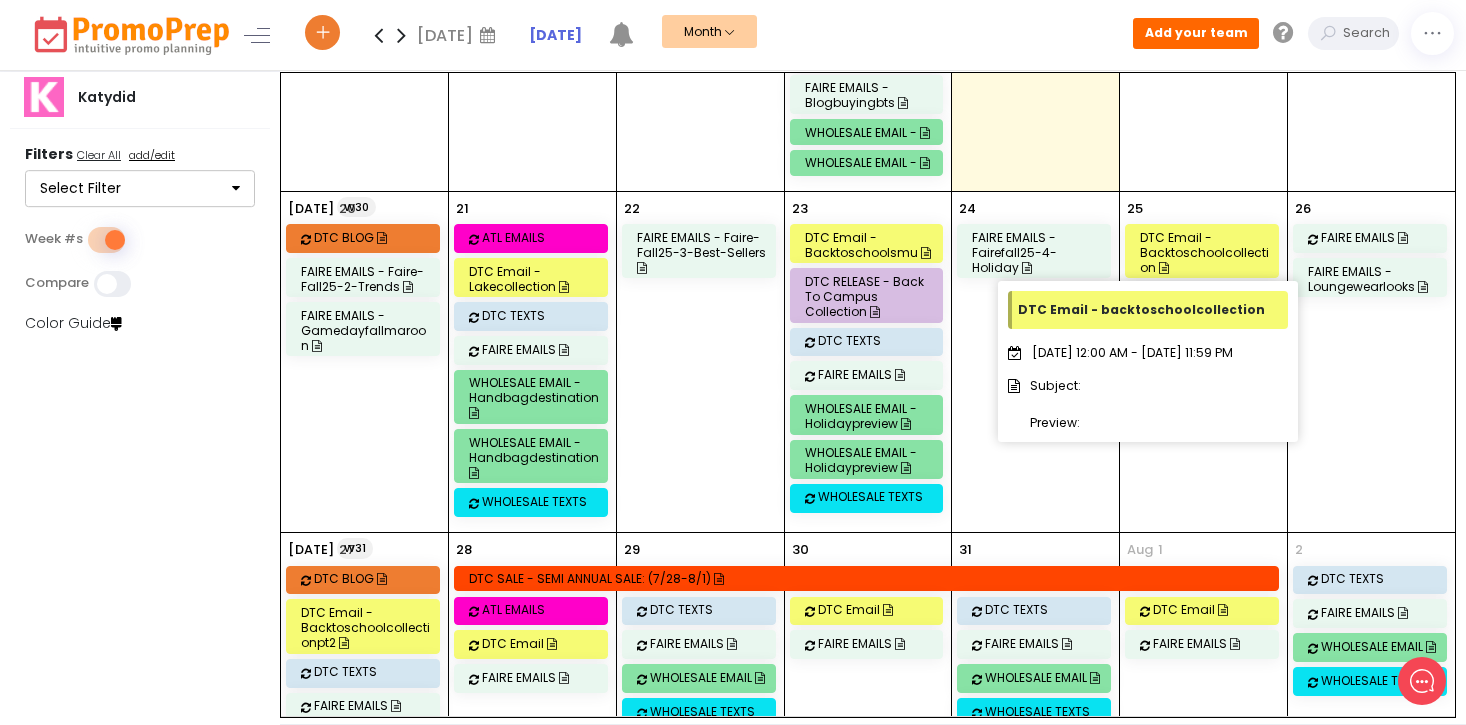 click at bounding box center [1164, 268] 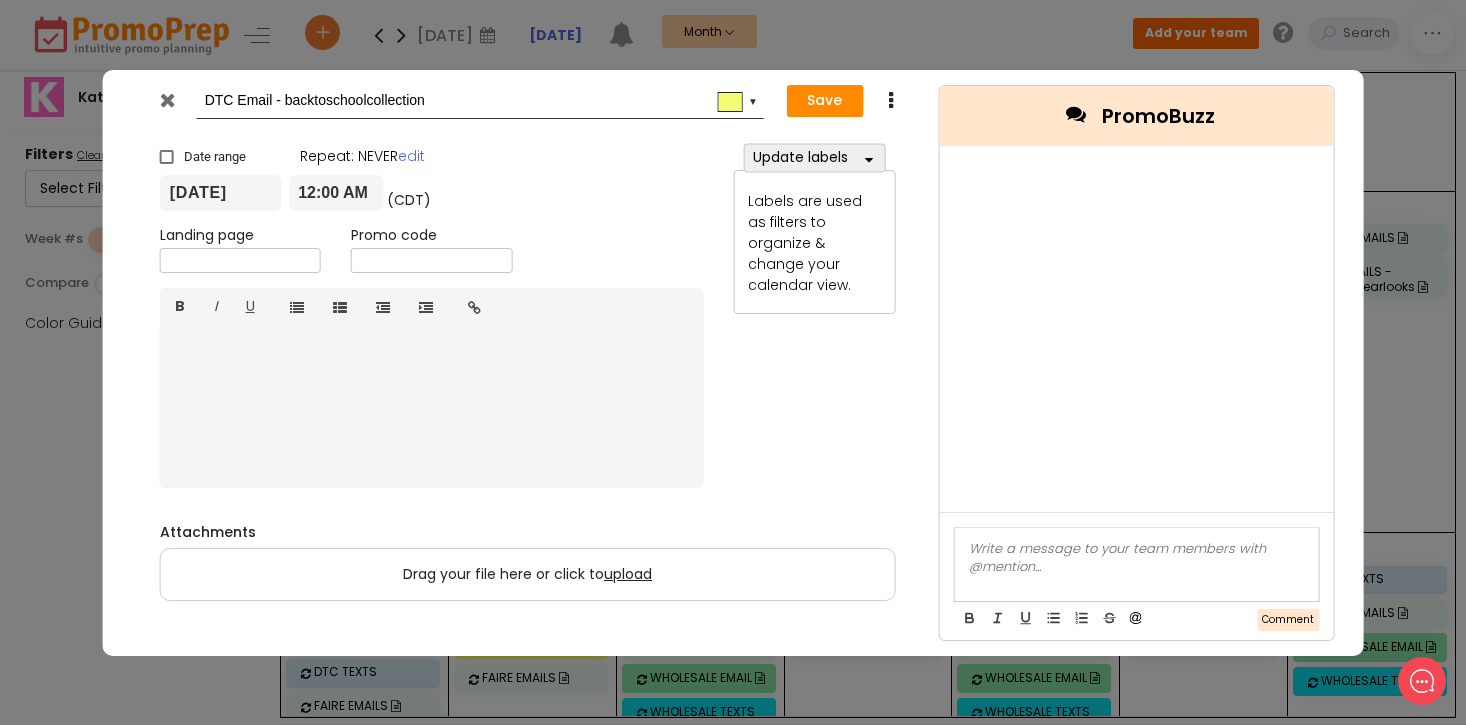 drag, startPoint x: 285, startPoint y: 97, endPoint x: 474, endPoint y: 110, distance: 189.44656 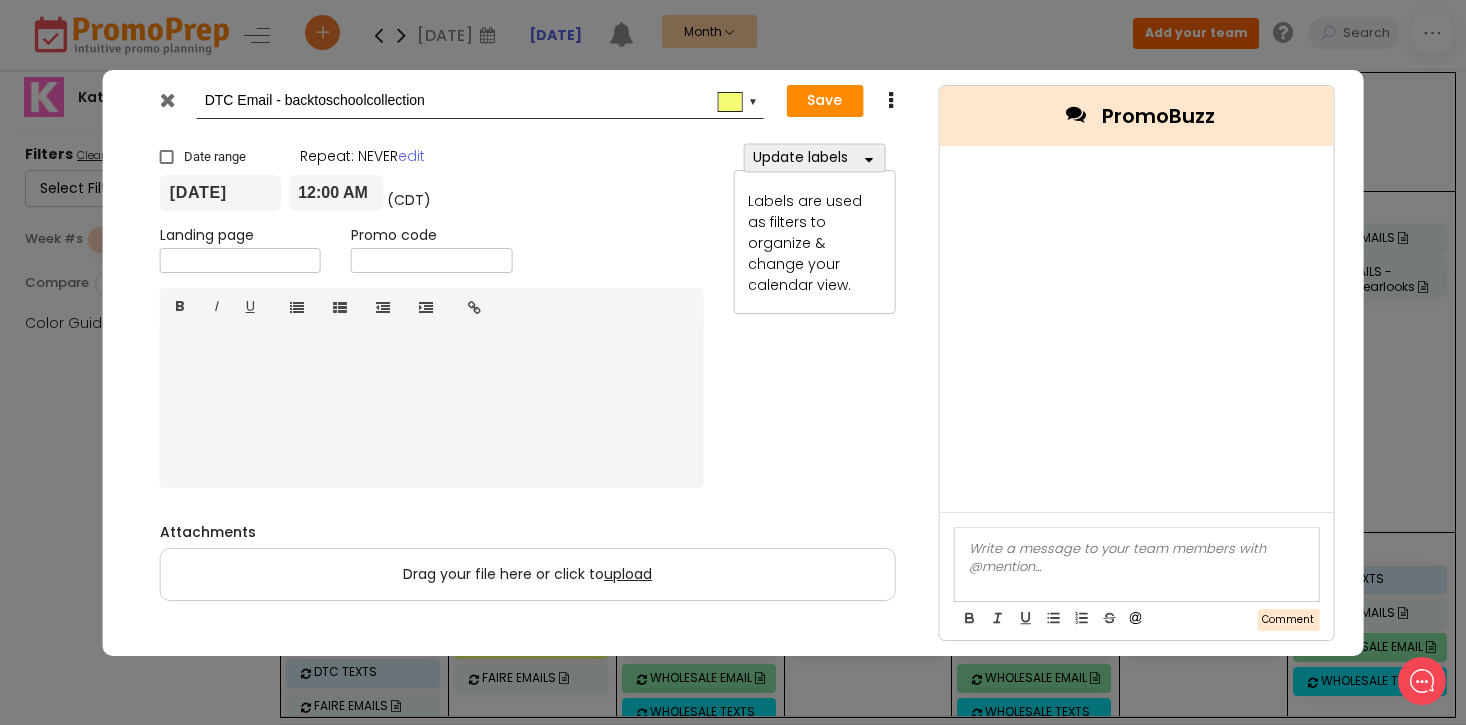click at bounding box center (171, 105) 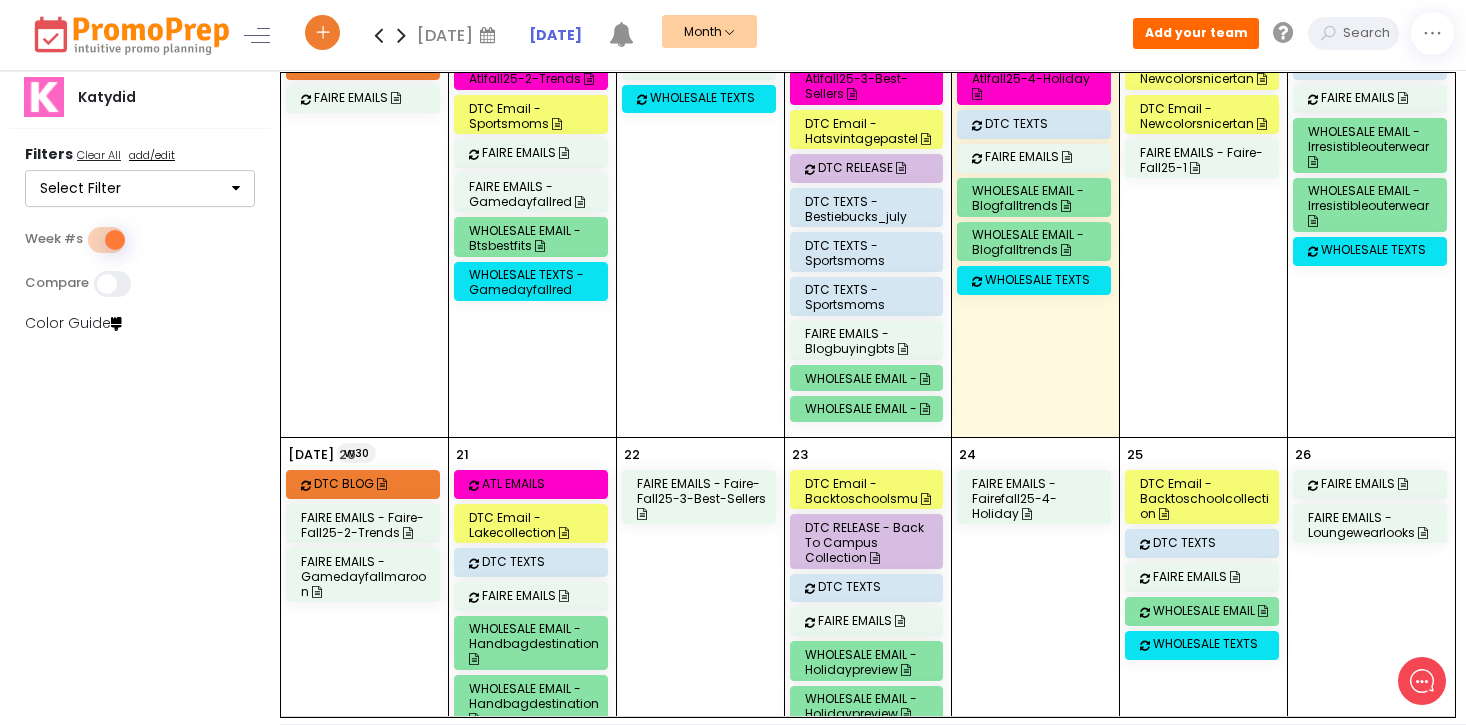 scroll, scrollTop: 766, scrollLeft: 0, axis: vertical 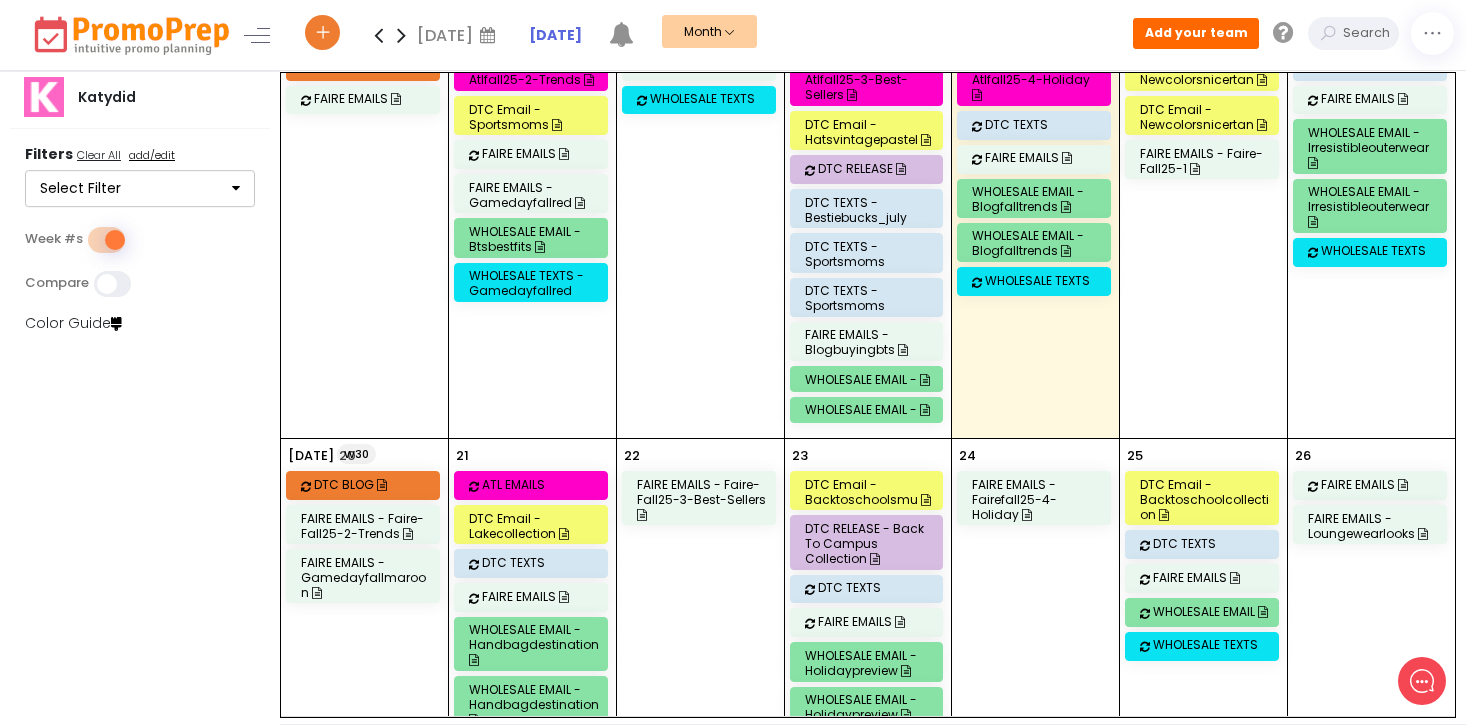 click on "WHOLESALE EMAIL - btsbestfits" at bounding box center [534, 239] 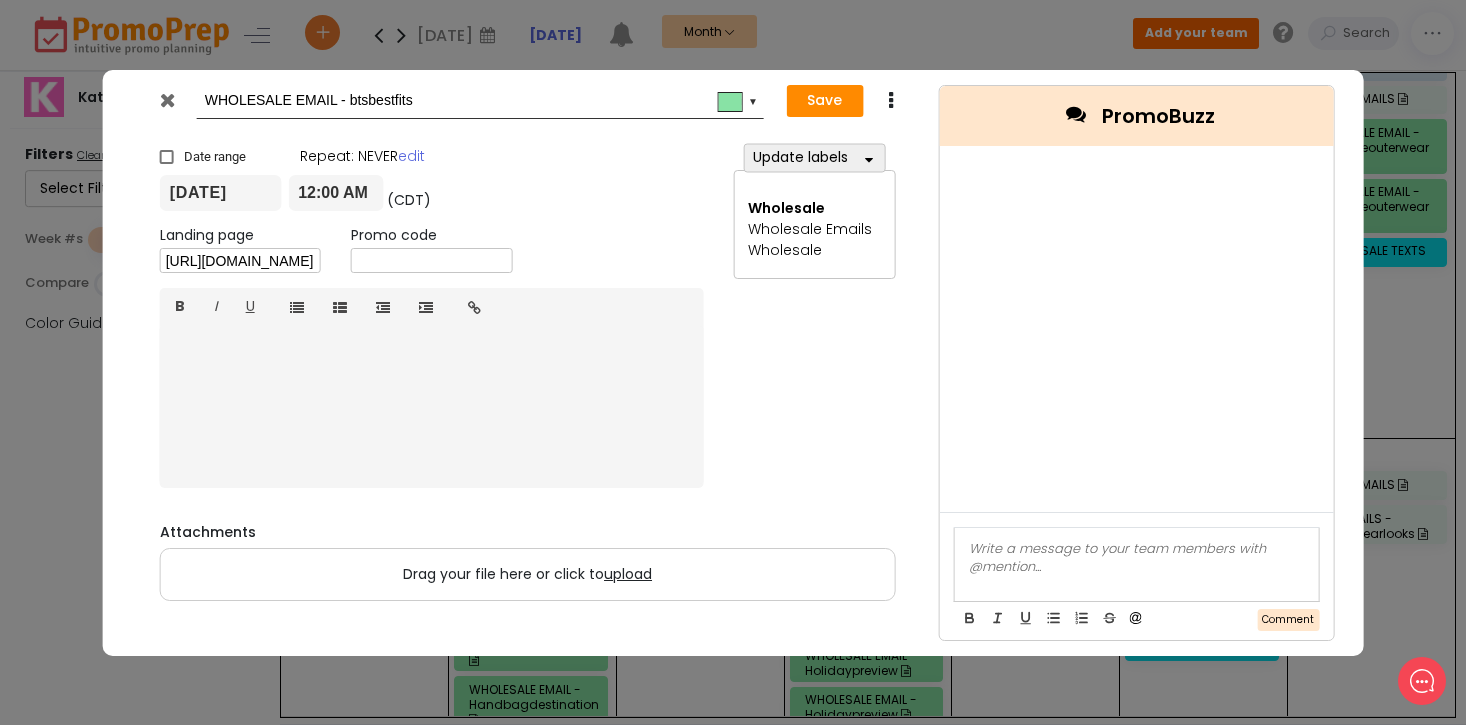click on "WHOLESALE EMAIL - btsbestfits" at bounding box center (477, 101) 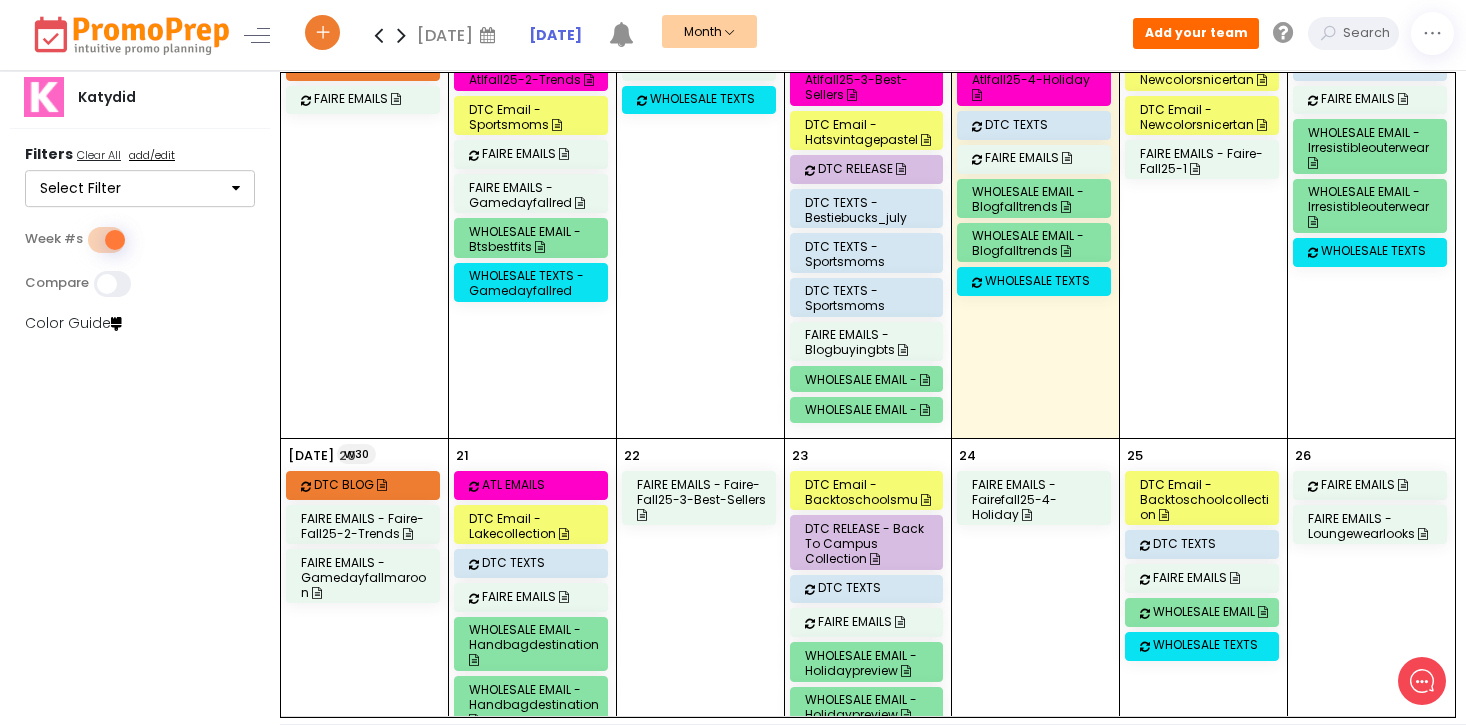 click on "DTC Email - backtoschoolsmu" at bounding box center [870, 492] 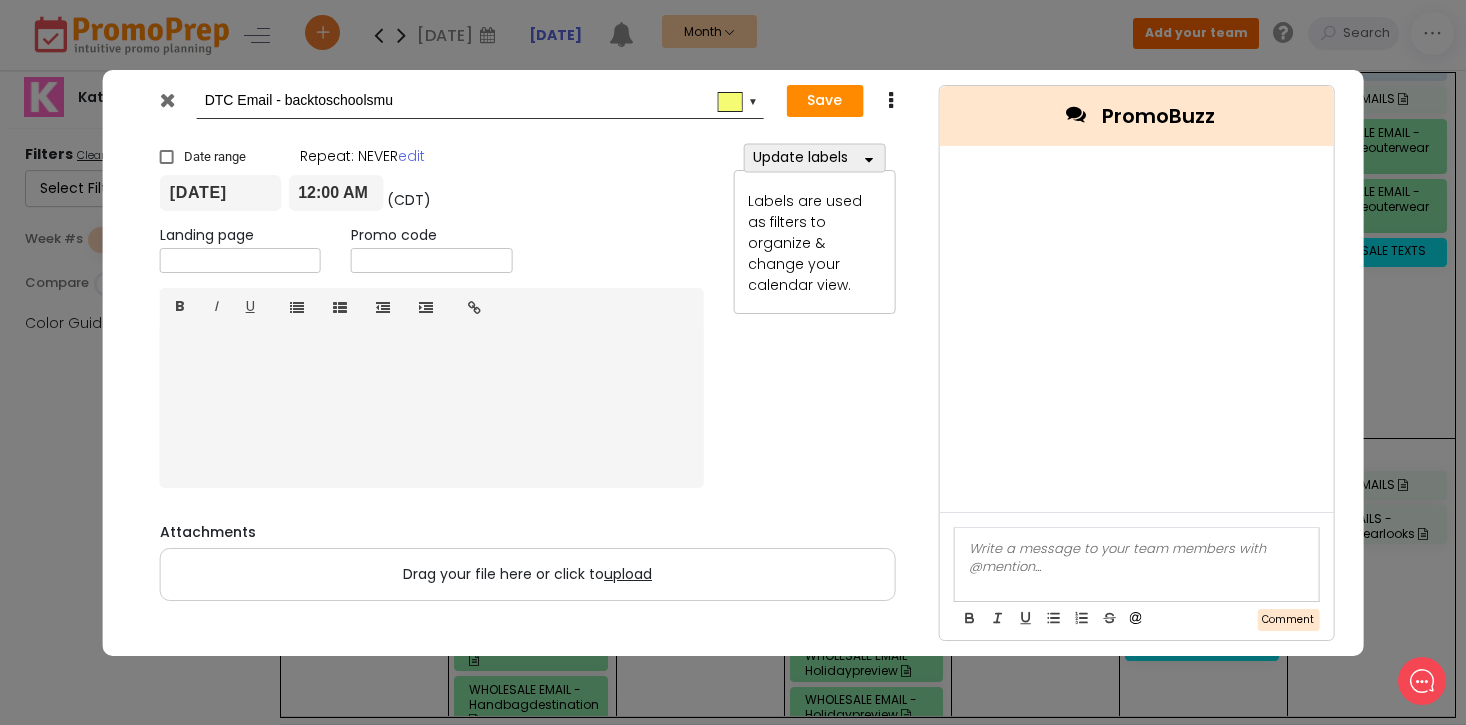 click on "DTC Email - backtoschoolsmu" at bounding box center [477, 101] 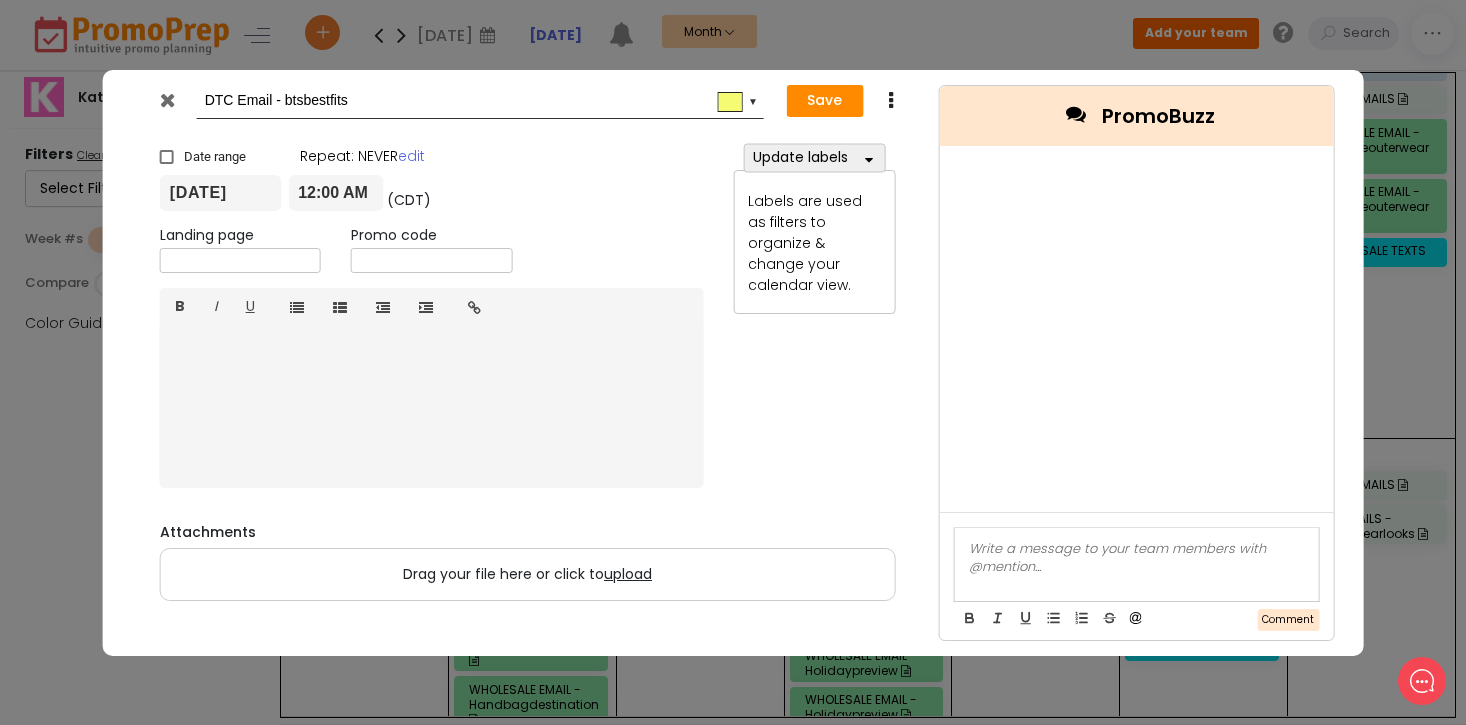 type on "DTC Email - btsbestfits" 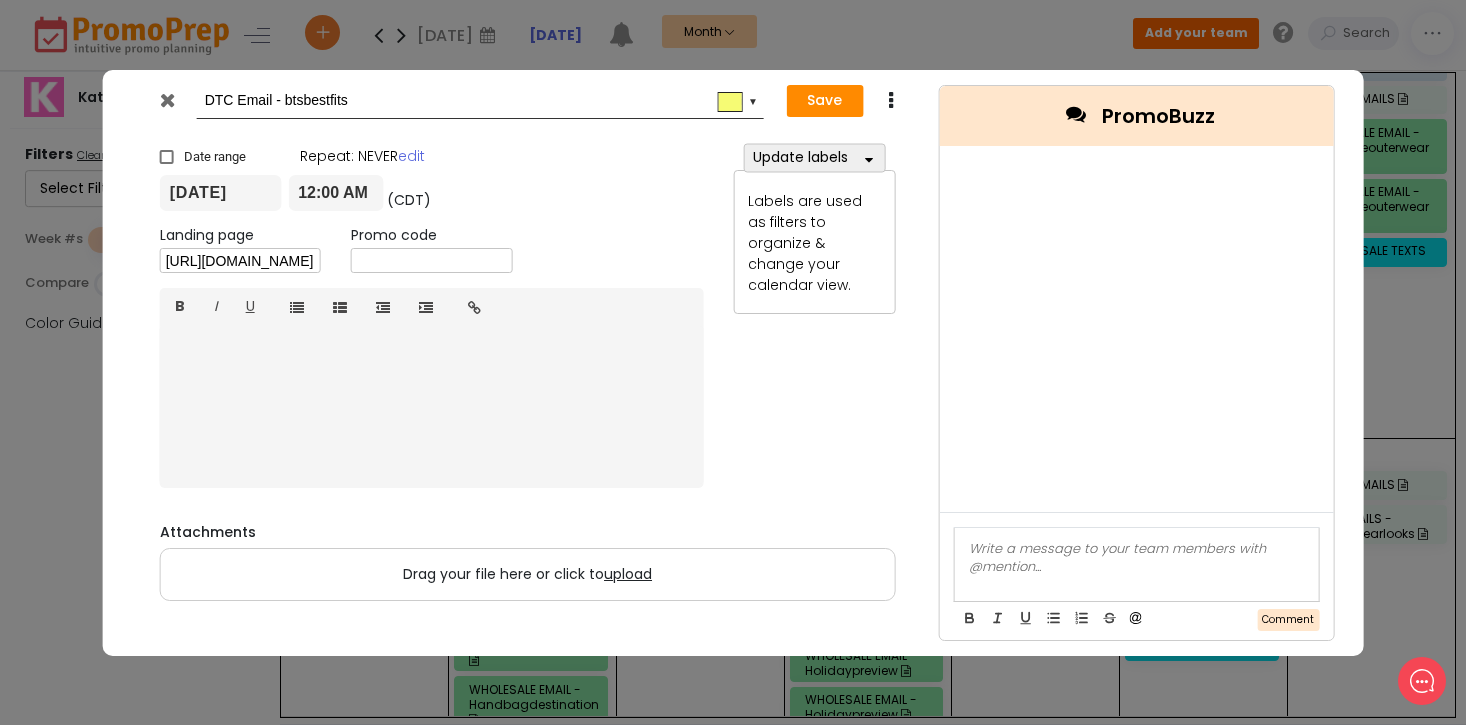 scroll, scrollTop: 0, scrollLeft: 366, axis: horizontal 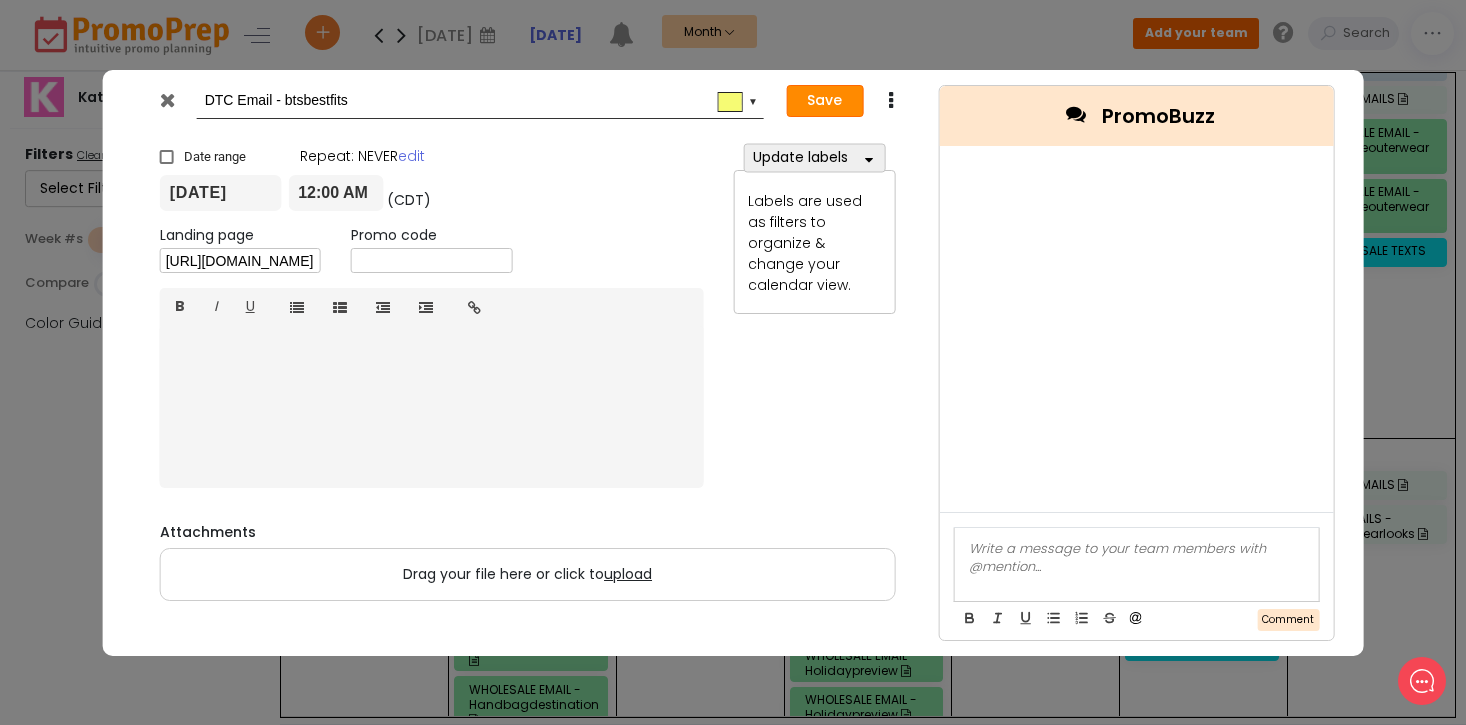 click on "Save" at bounding box center (824, 101) 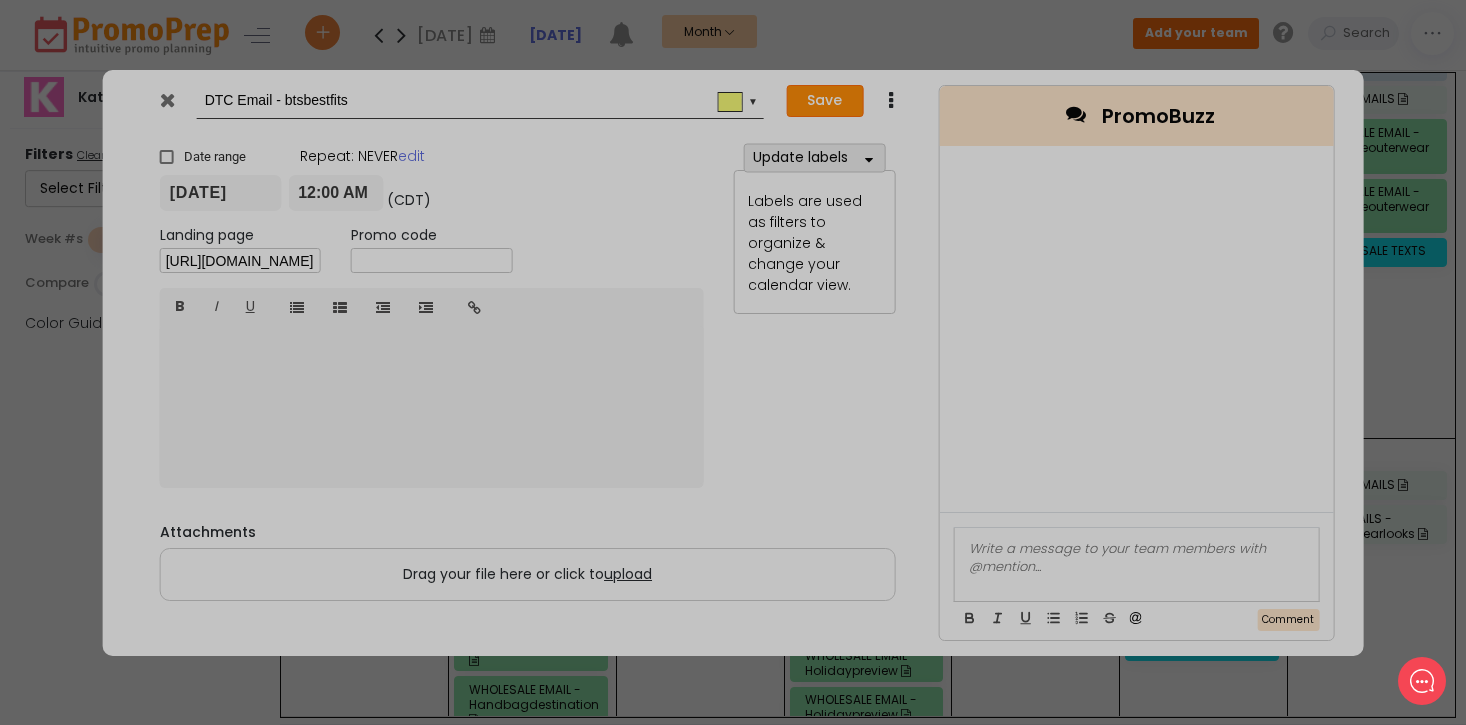 scroll, scrollTop: 0, scrollLeft: 0, axis: both 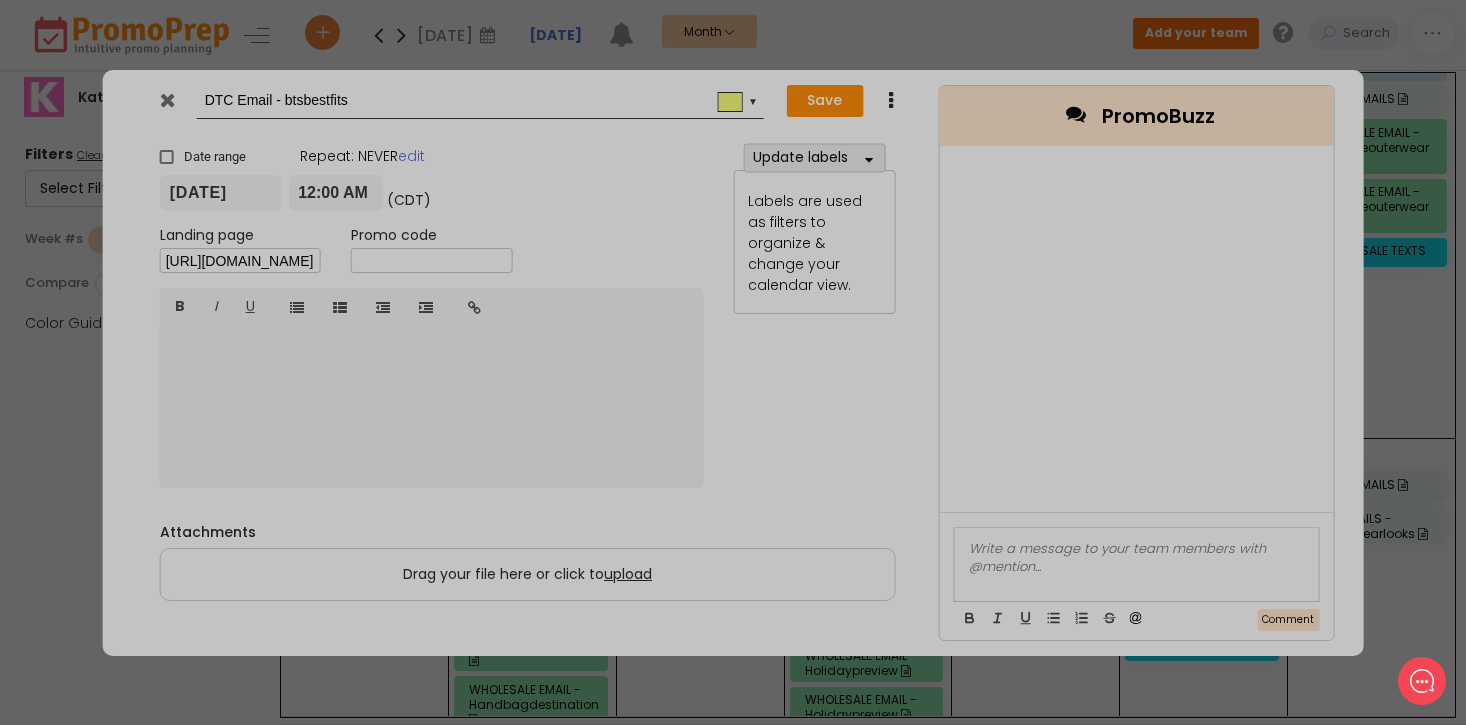 type on "[DATE]" 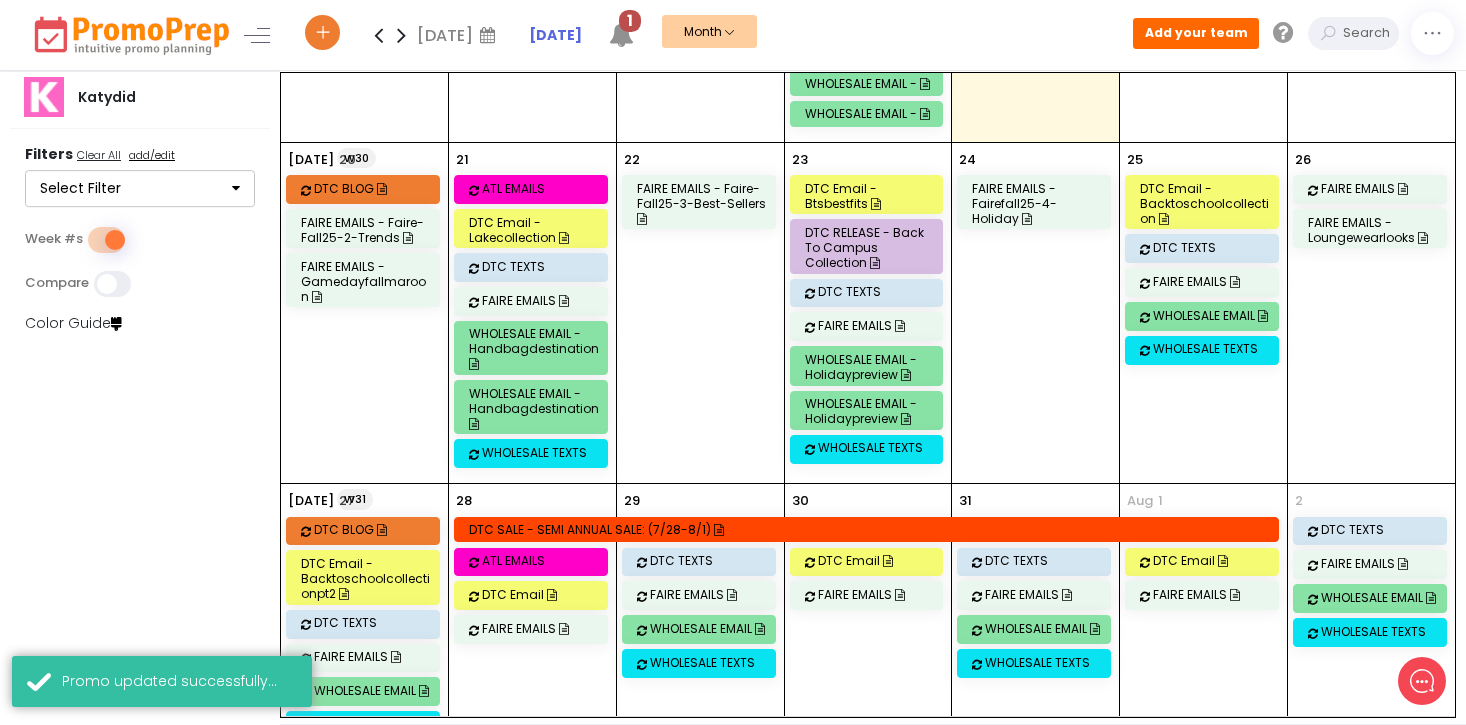 scroll, scrollTop: 1108, scrollLeft: 0, axis: vertical 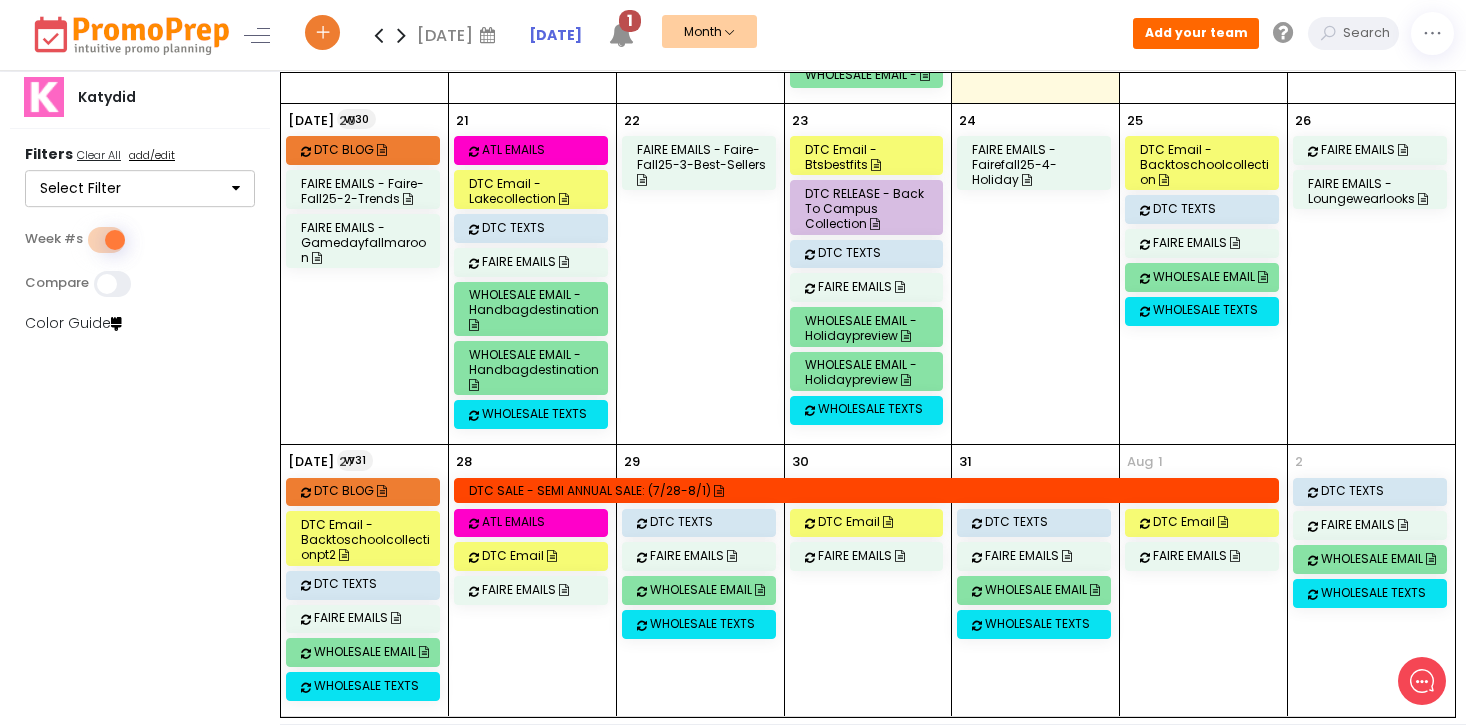 click on "DTC Email - backtoschoolcollection" at bounding box center [1205, 164] 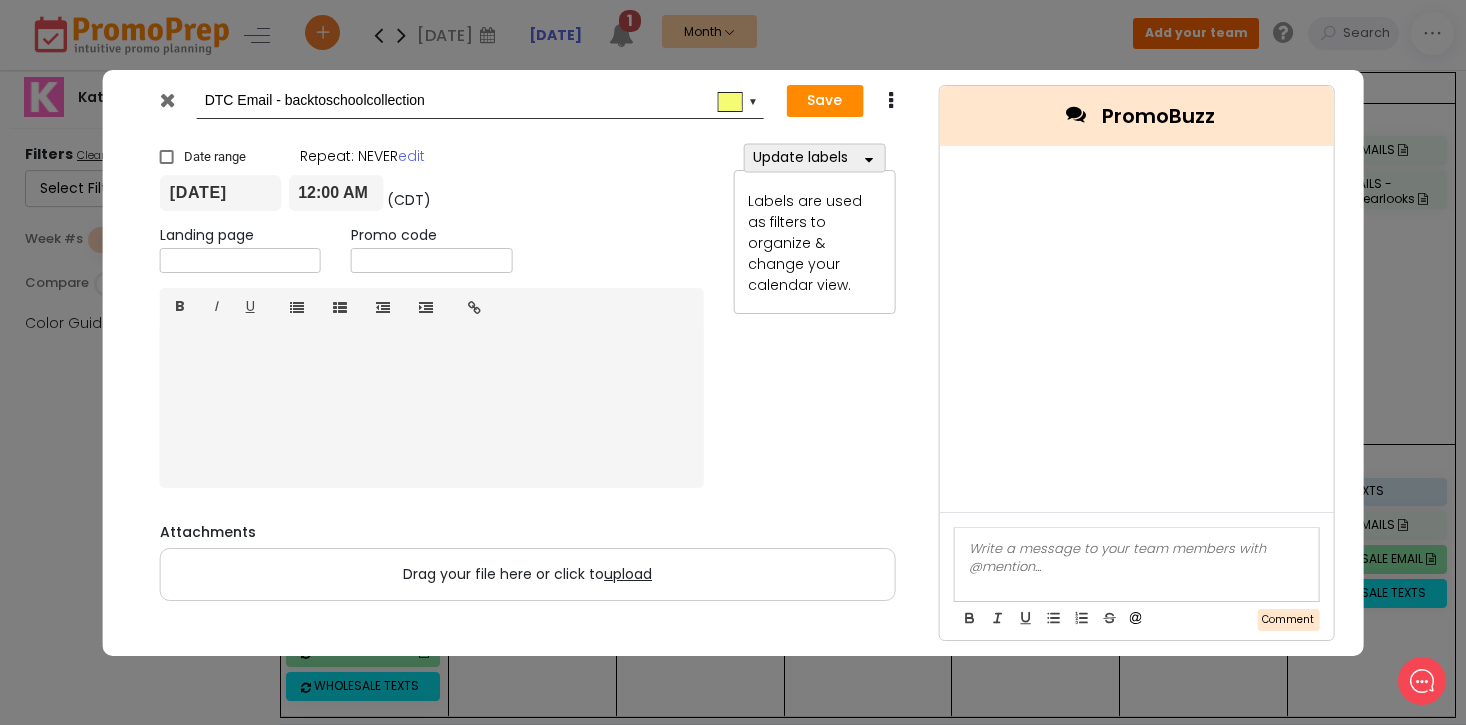click at bounding box center [240, 260] 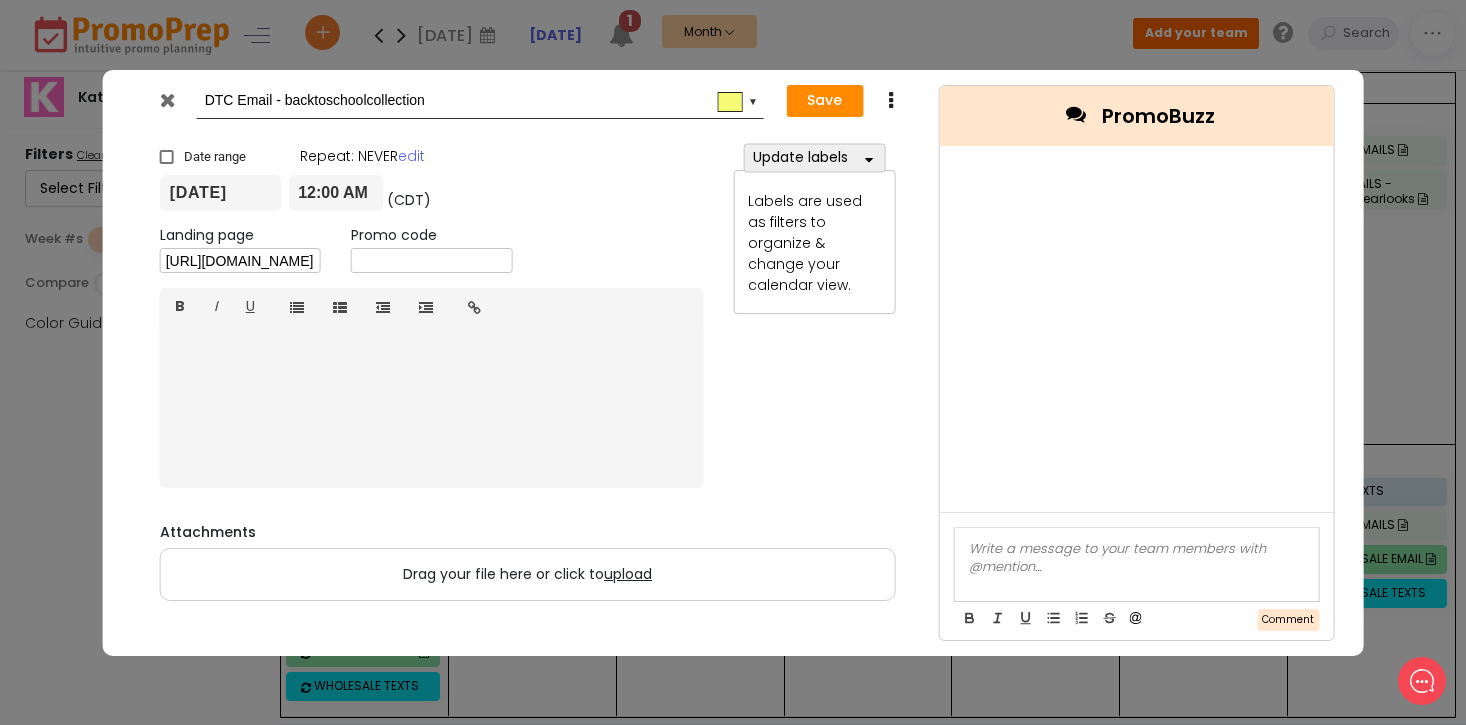 scroll, scrollTop: 0, scrollLeft: 364, axis: horizontal 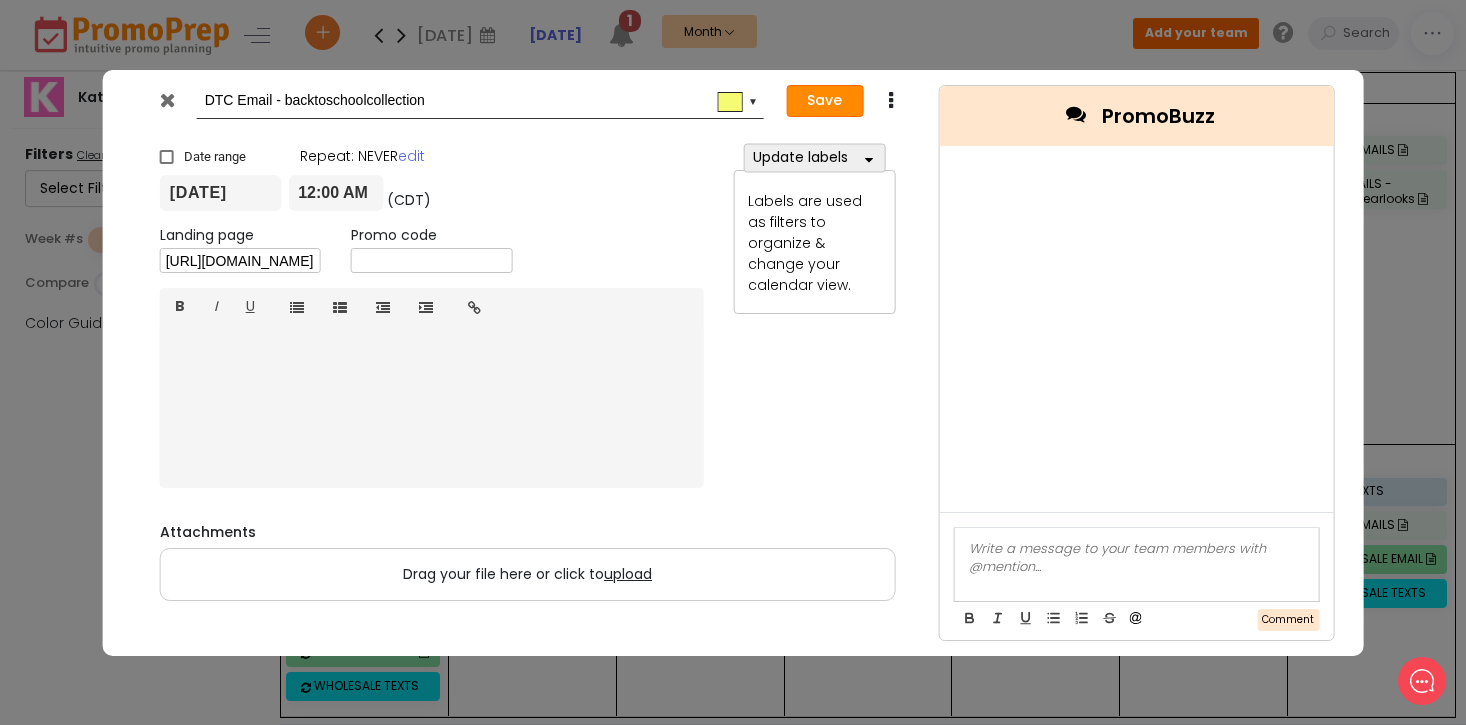 click on "Save" at bounding box center [824, 101] 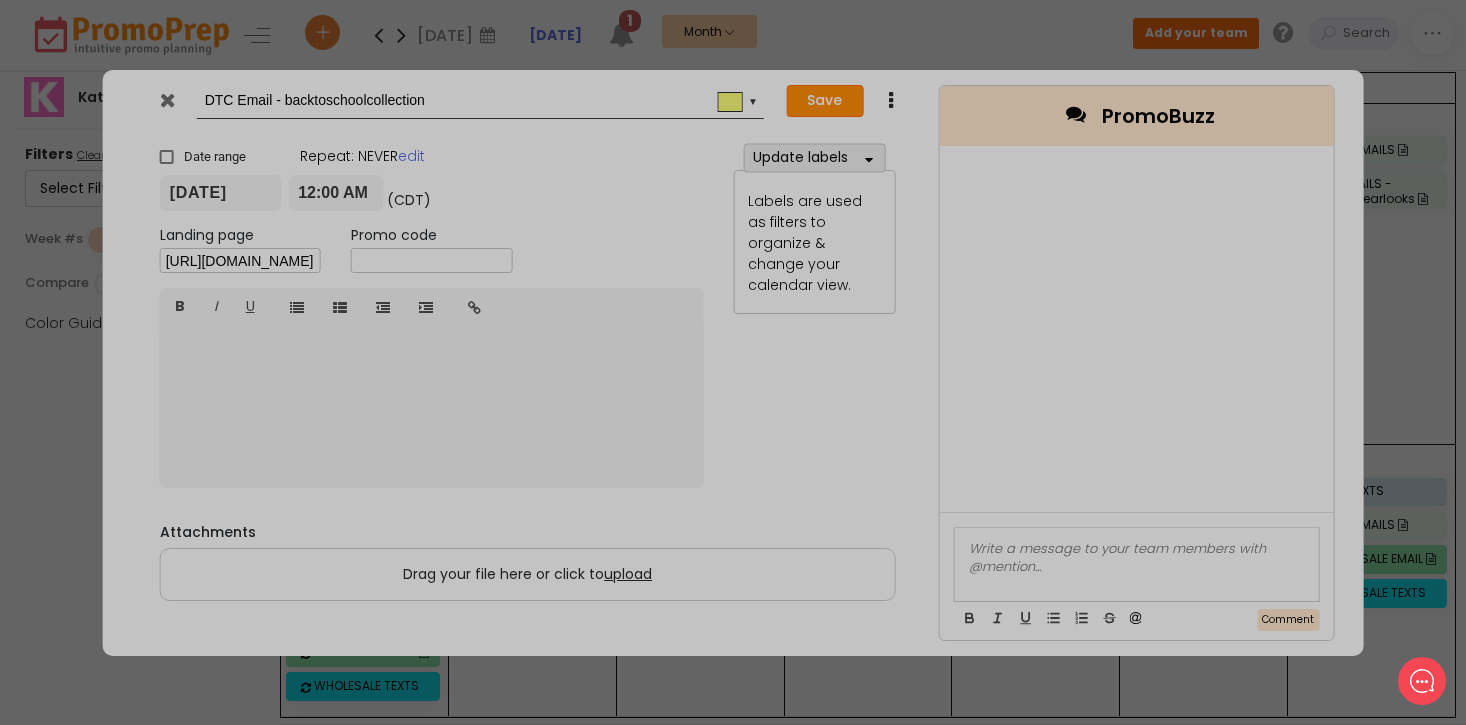 scroll, scrollTop: 0, scrollLeft: 0, axis: both 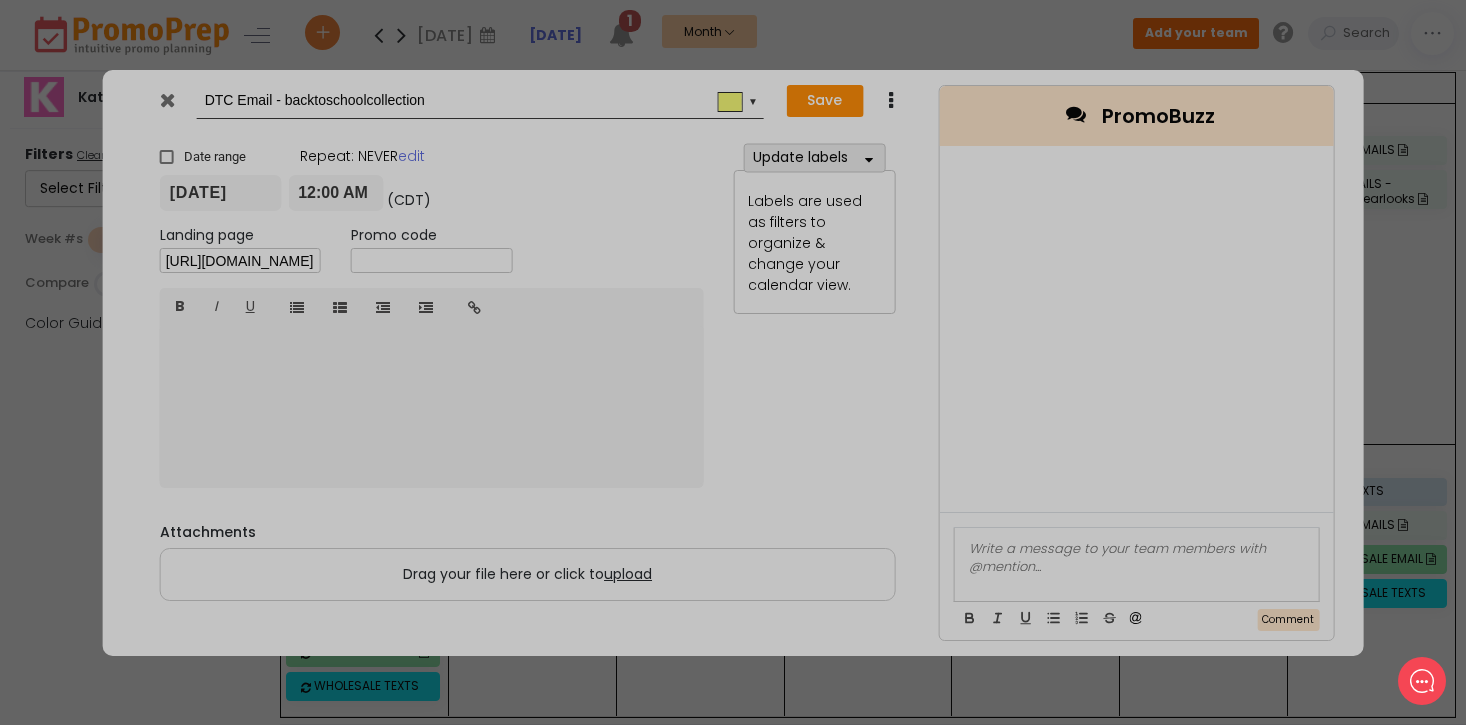 type on "[DATE]" 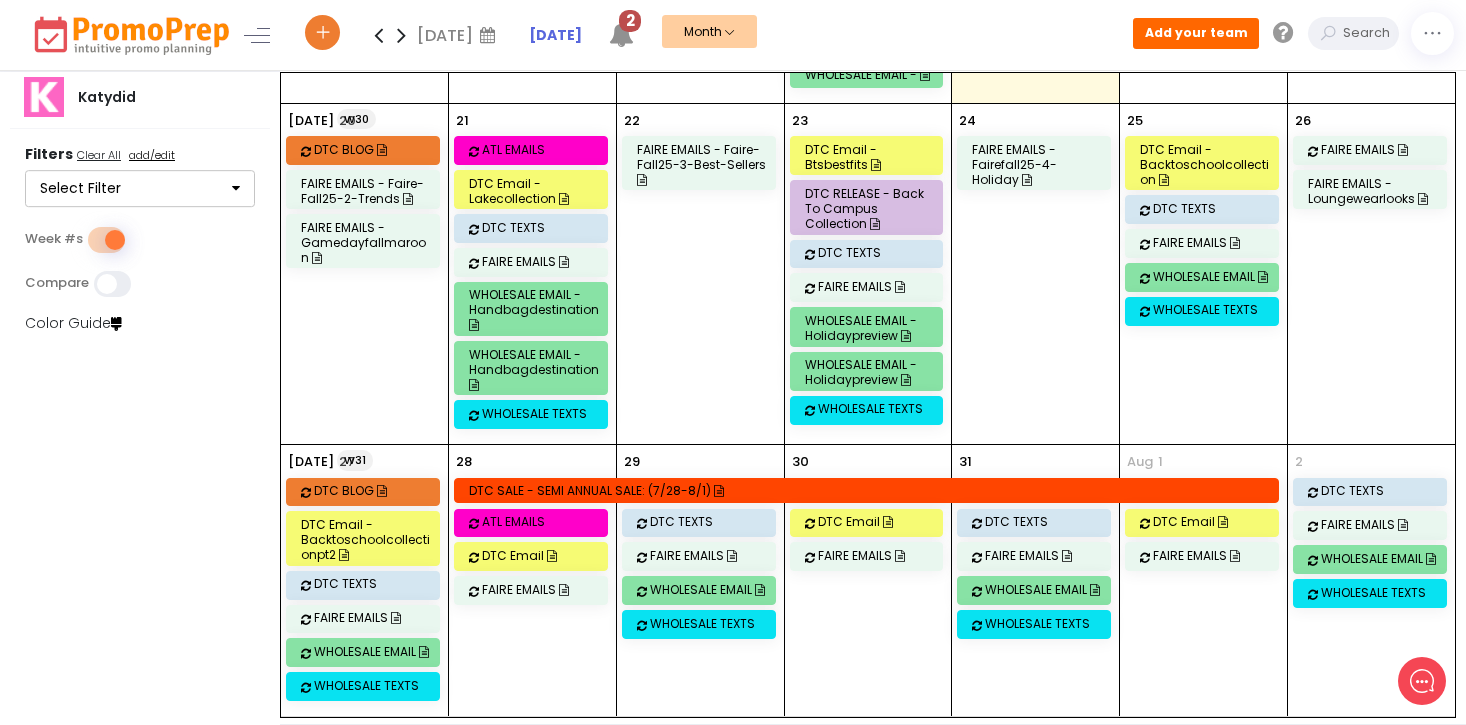 click at bounding box center (621, 34) 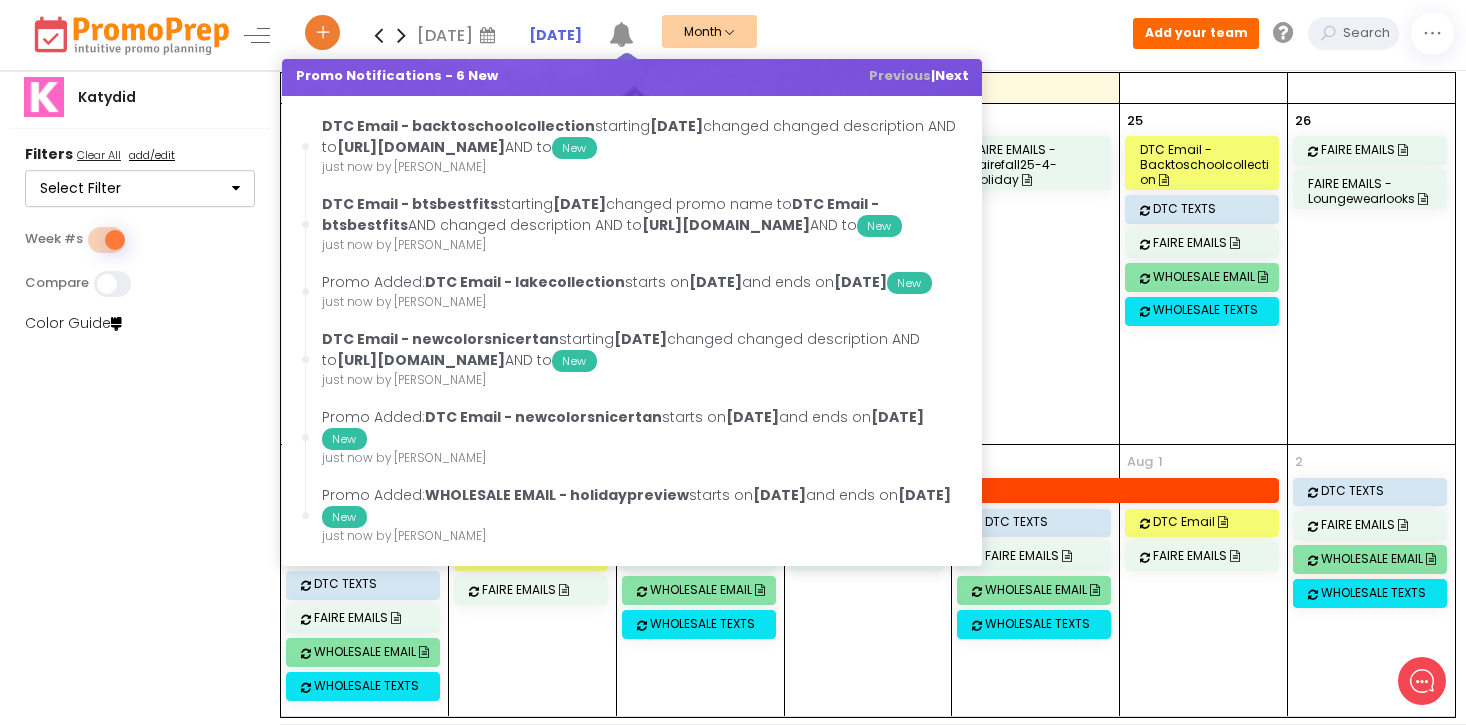 click on "Katydid  Filters Clear All add/edit  Select Filter  DTC Select All Clear All Blog Posts DTC Email DTC Releases DTC Sales DTC Texts Social Media Wholesale Select All Clear All Faire Markets Wholesale Wholesale Emails Wholesale Sales Wholesale Texts Sales Select All Clear All DTC Sales Wholesale Sales Cancel  Bookmark   Apply   Week #s   Compare  Color Guide" at bounding box center [141, 398] 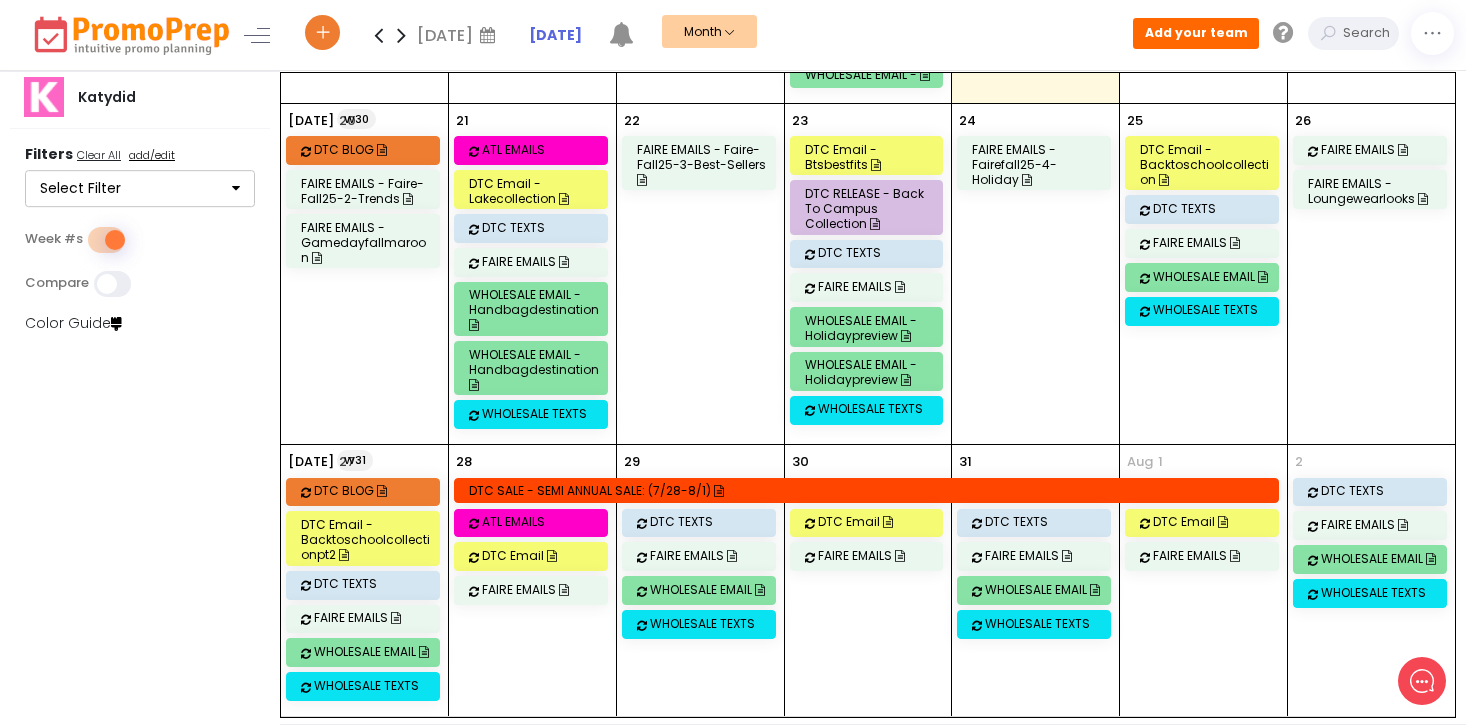 click on "DTC Email - backtoschoolcollectionpt2" at bounding box center (366, 539) 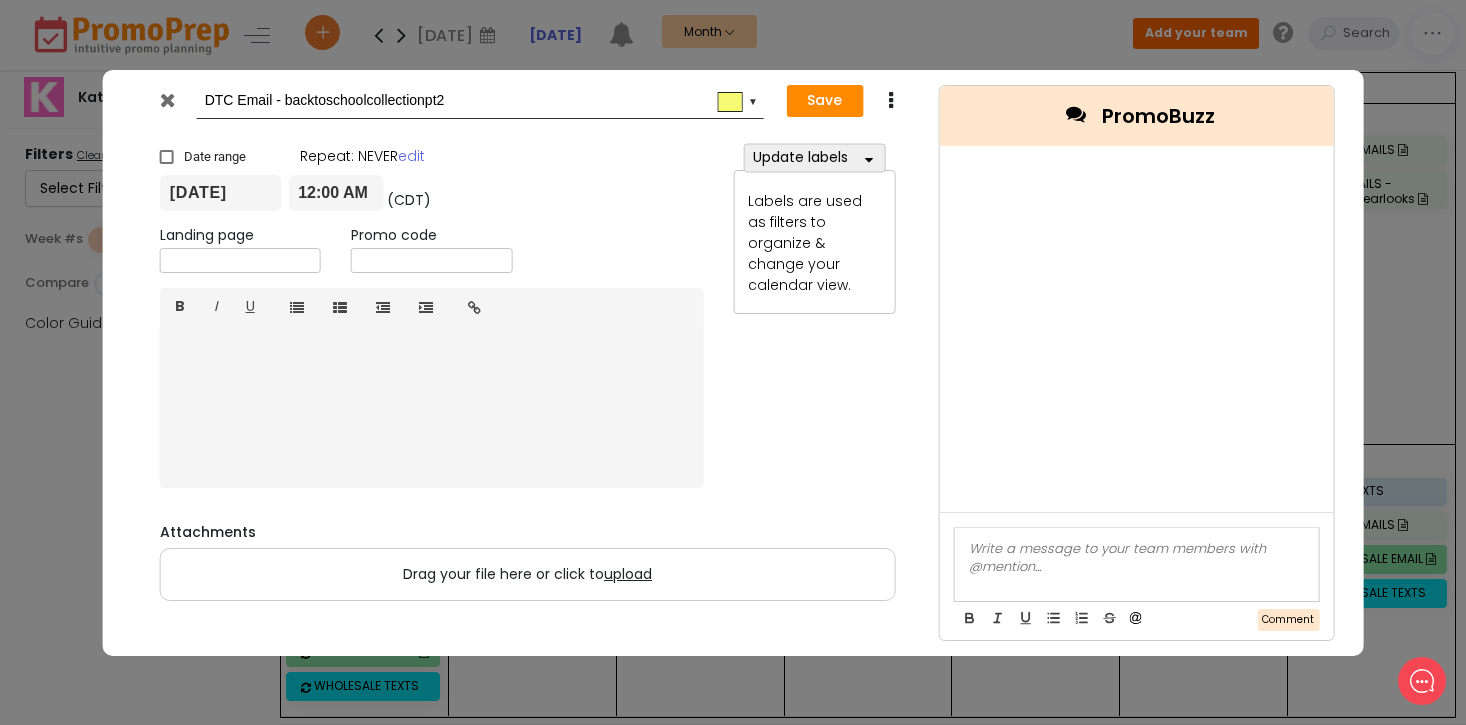 click on "Save   Duplicate   Delete" at bounding box center (847, 101) 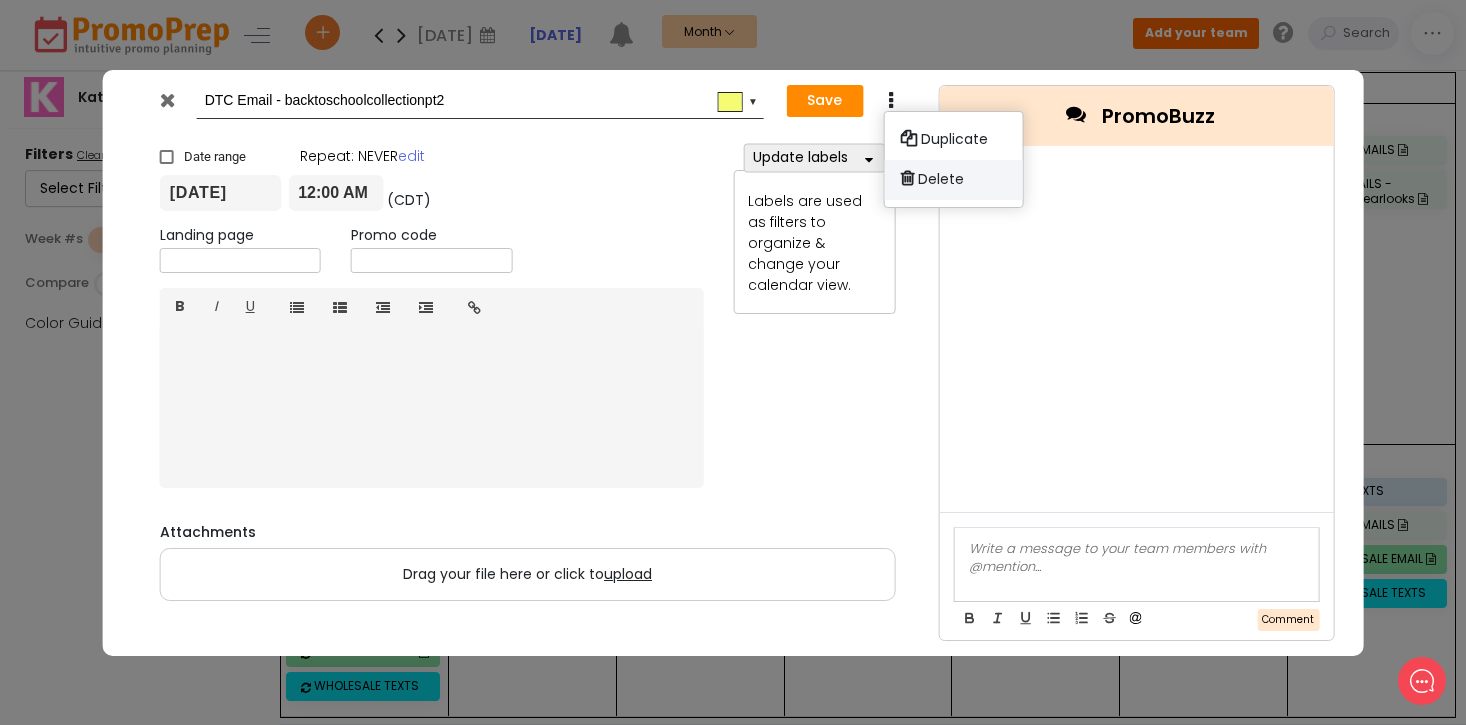 click at bounding box center (907, 177) 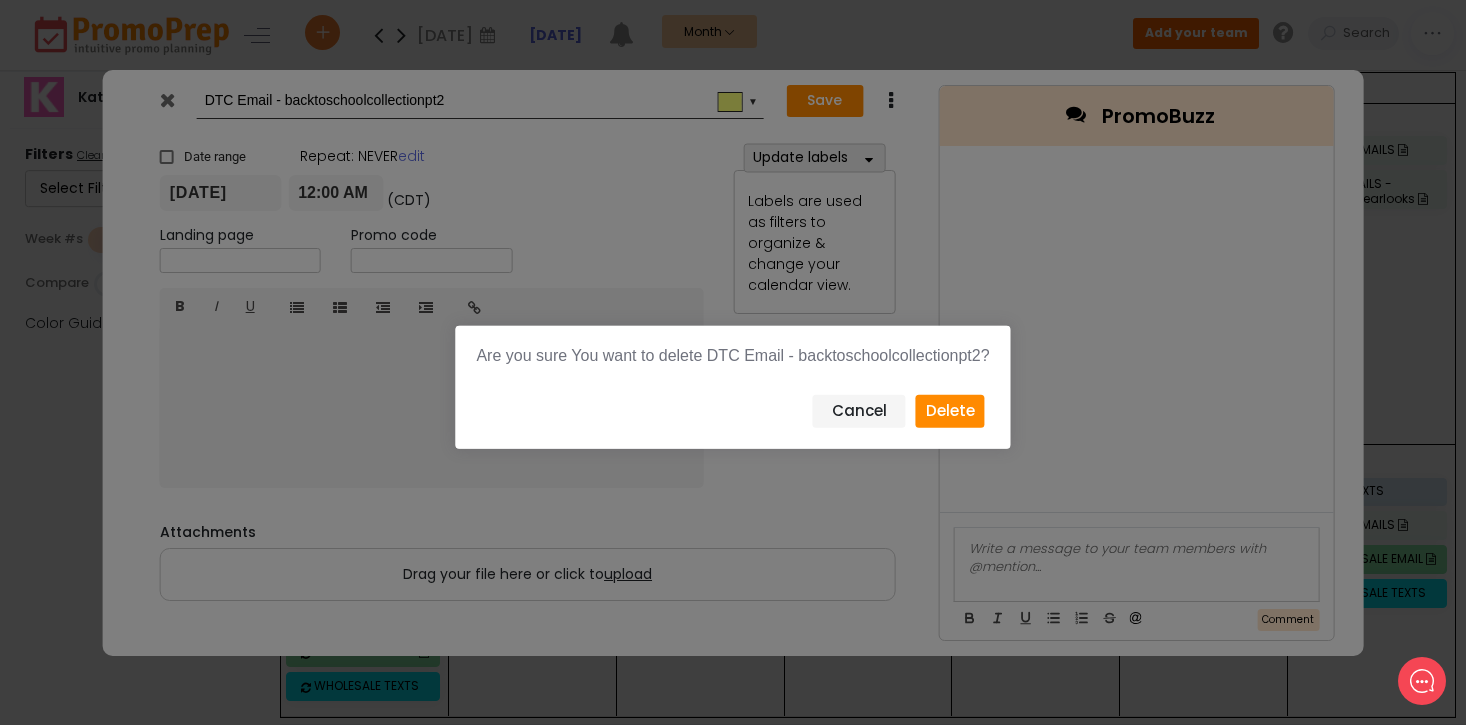 click on "Delete" at bounding box center [950, 411] 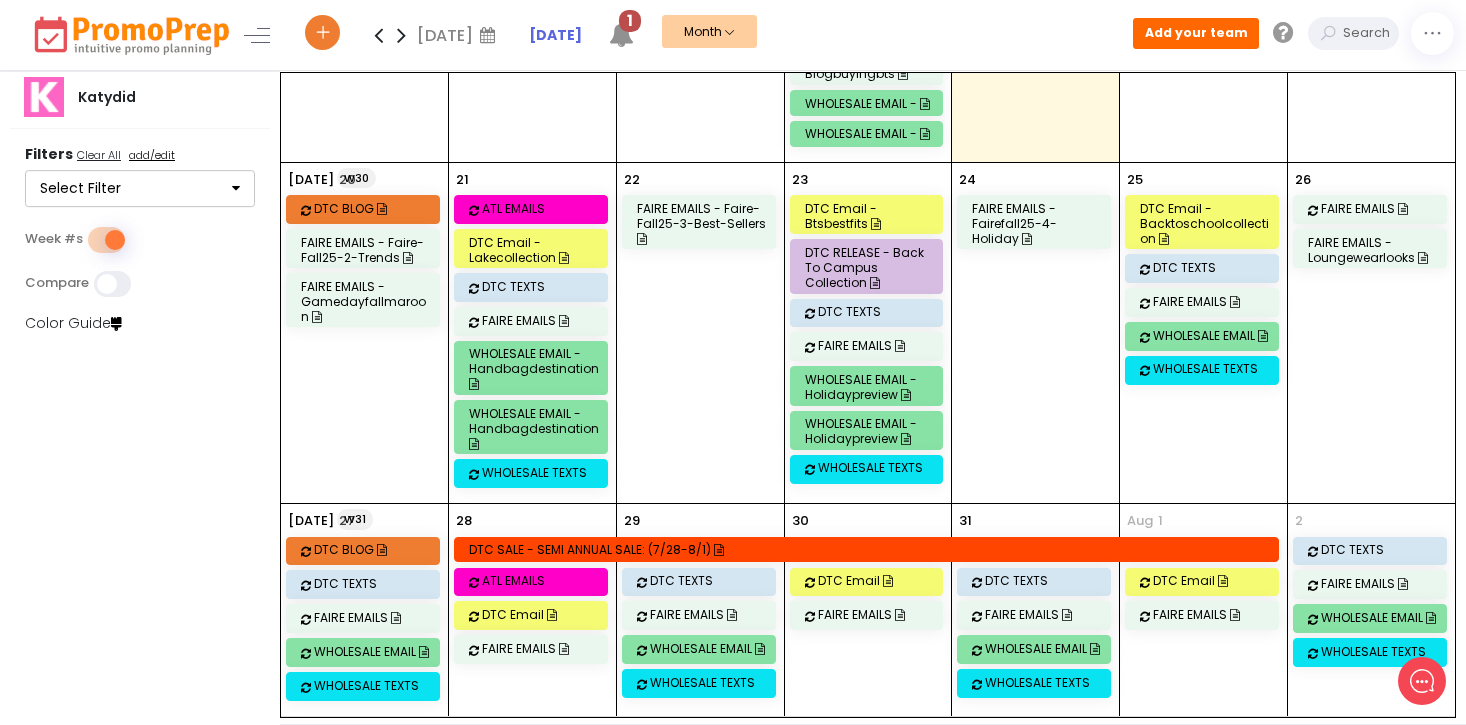 scroll, scrollTop: 1049, scrollLeft: 0, axis: vertical 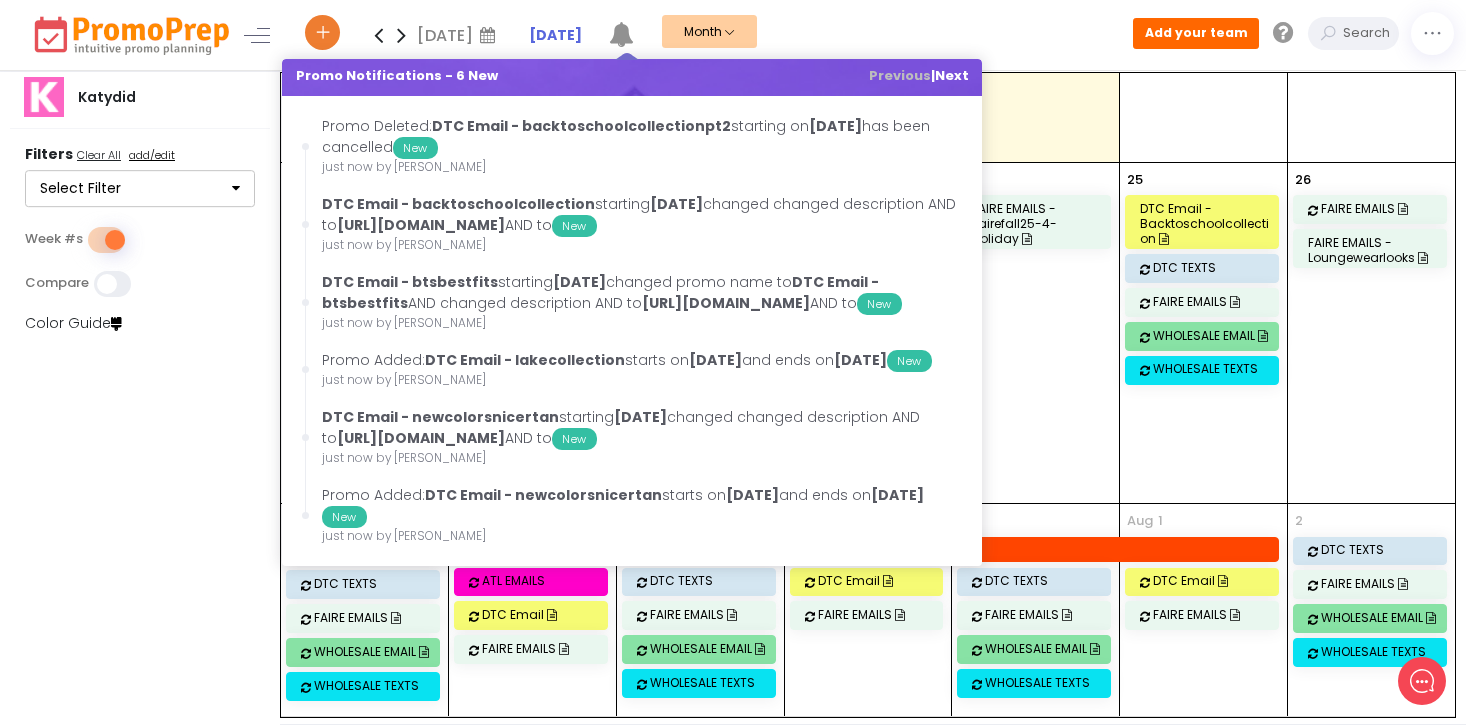 click on "Katydid  Filters Clear All add/edit  Select Filter  DTC Select All Clear All Blog Posts DTC Email DTC Releases DTC Sales DTC Texts Social Media Wholesale Select All Clear All Faire Markets Wholesale Wholesale Emails Wholesale Sales Wholesale Texts Sales Select All Clear All DTC Sales Wholesale Sales Cancel  Bookmark   Apply   Week #s   Compare  Color Guide" at bounding box center (141, 398) 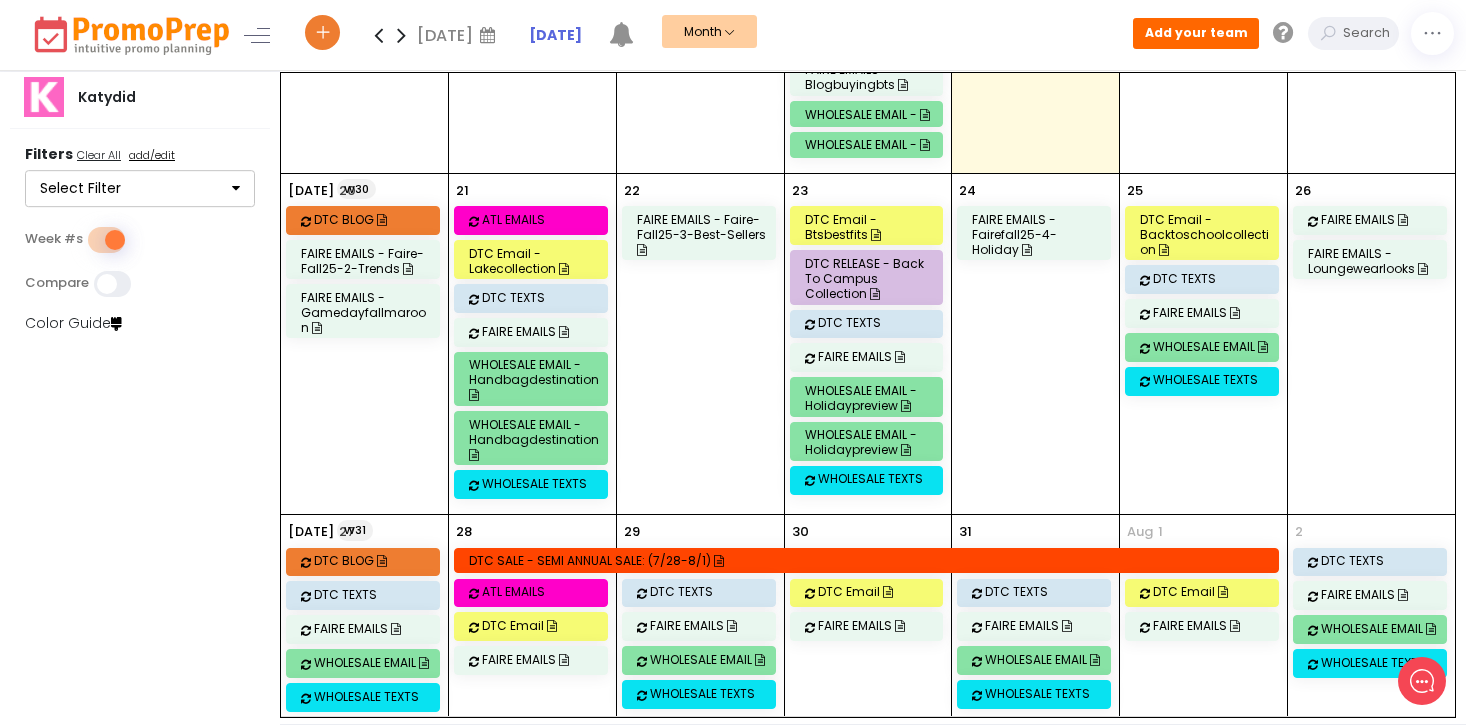 scroll, scrollTop: 1049, scrollLeft: 0, axis: vertical 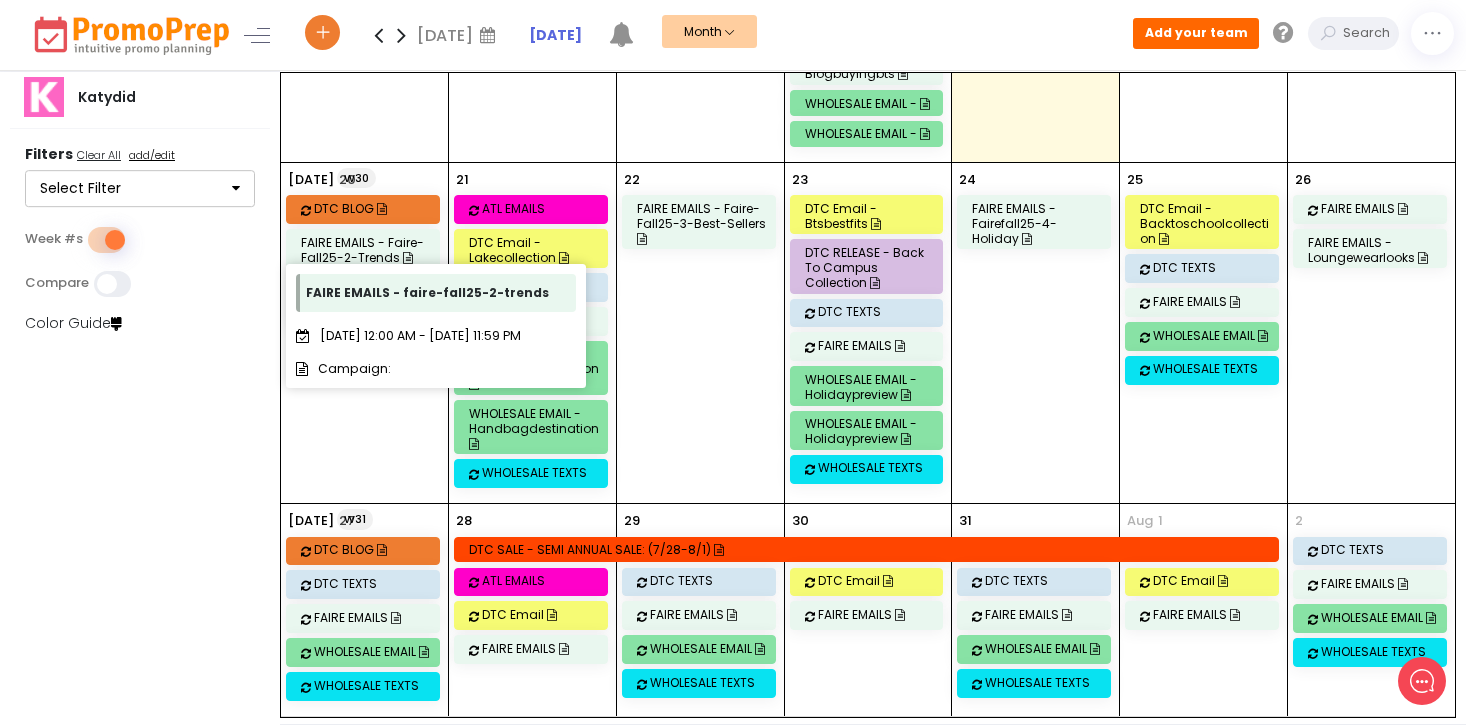 click at bounding box center (408, 258) 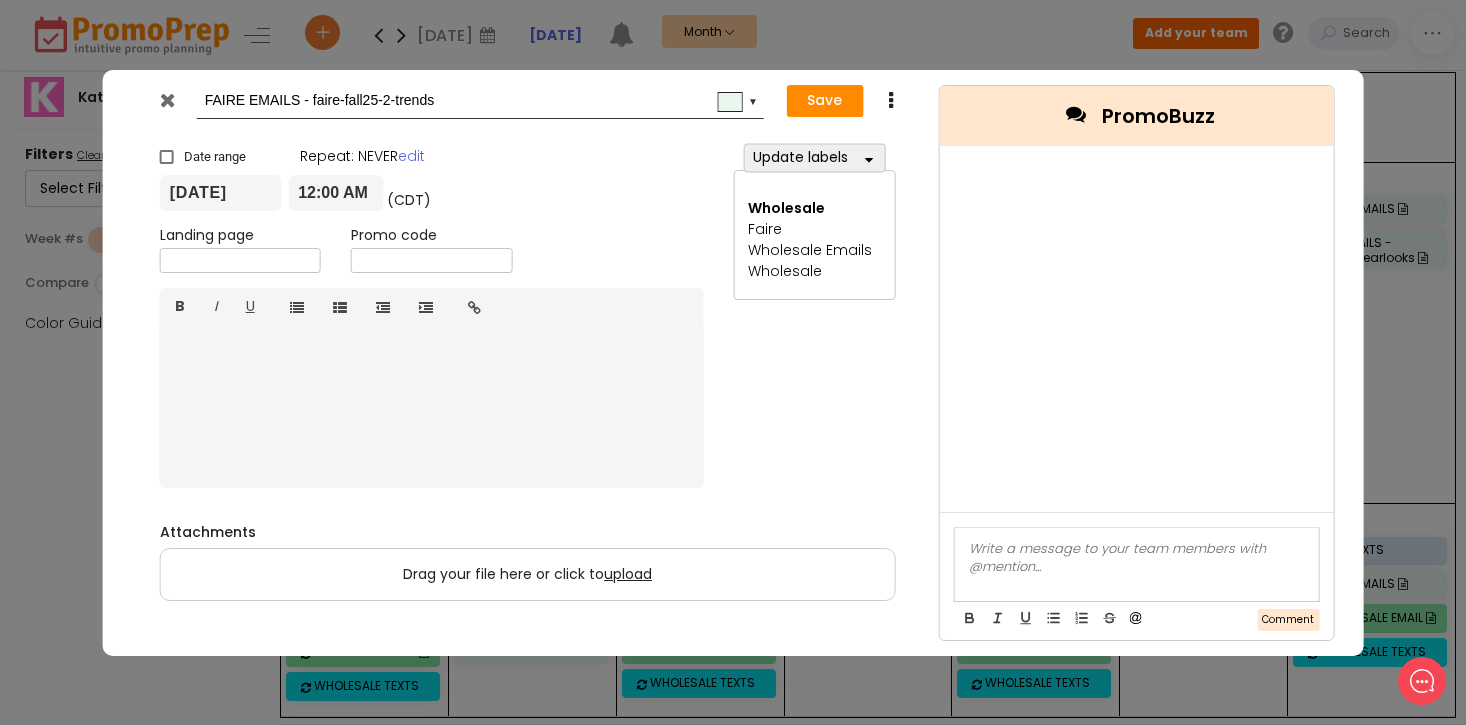 click at bounding box center [167, 100] 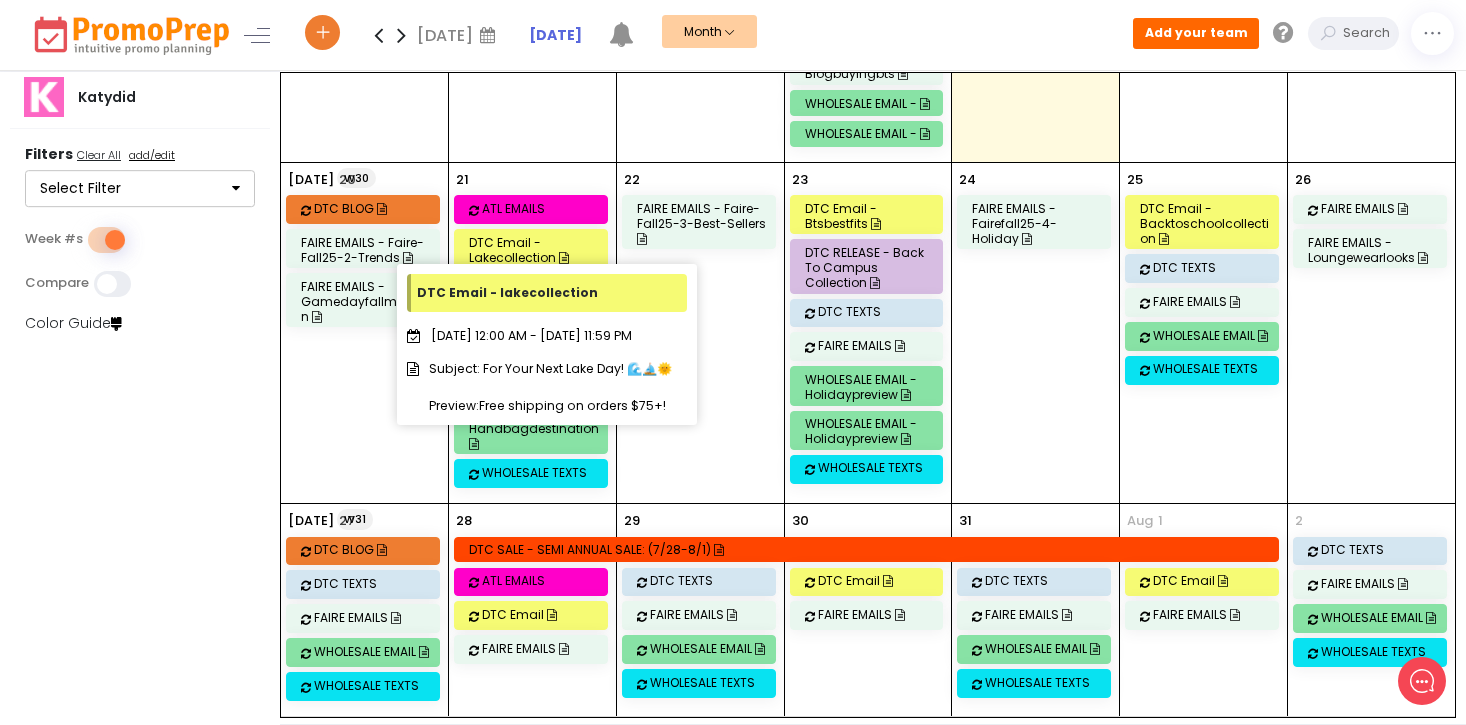 click at bounding box center (564, 258) 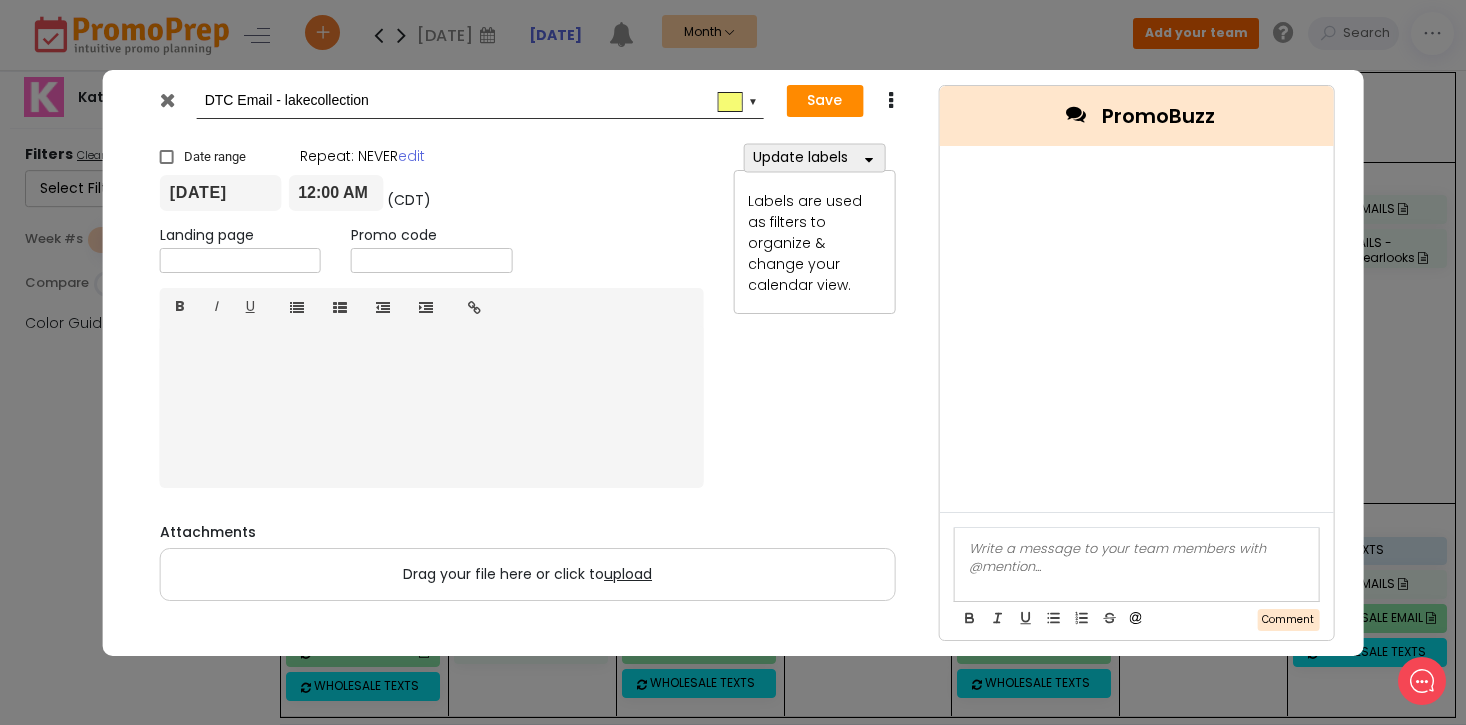 click at bounding box center [167, 100] 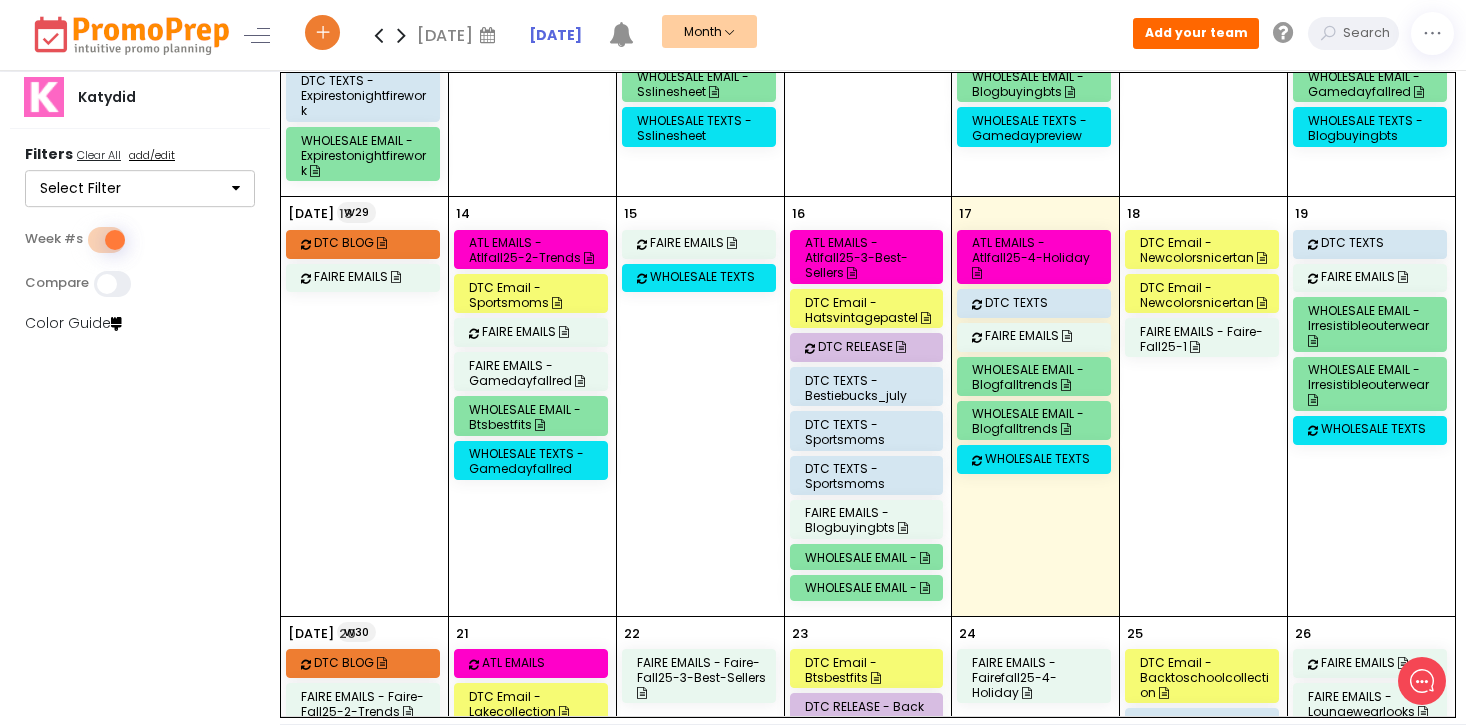 scroll, scrollTop: 996, scrollLeft: 0, axis: vertical 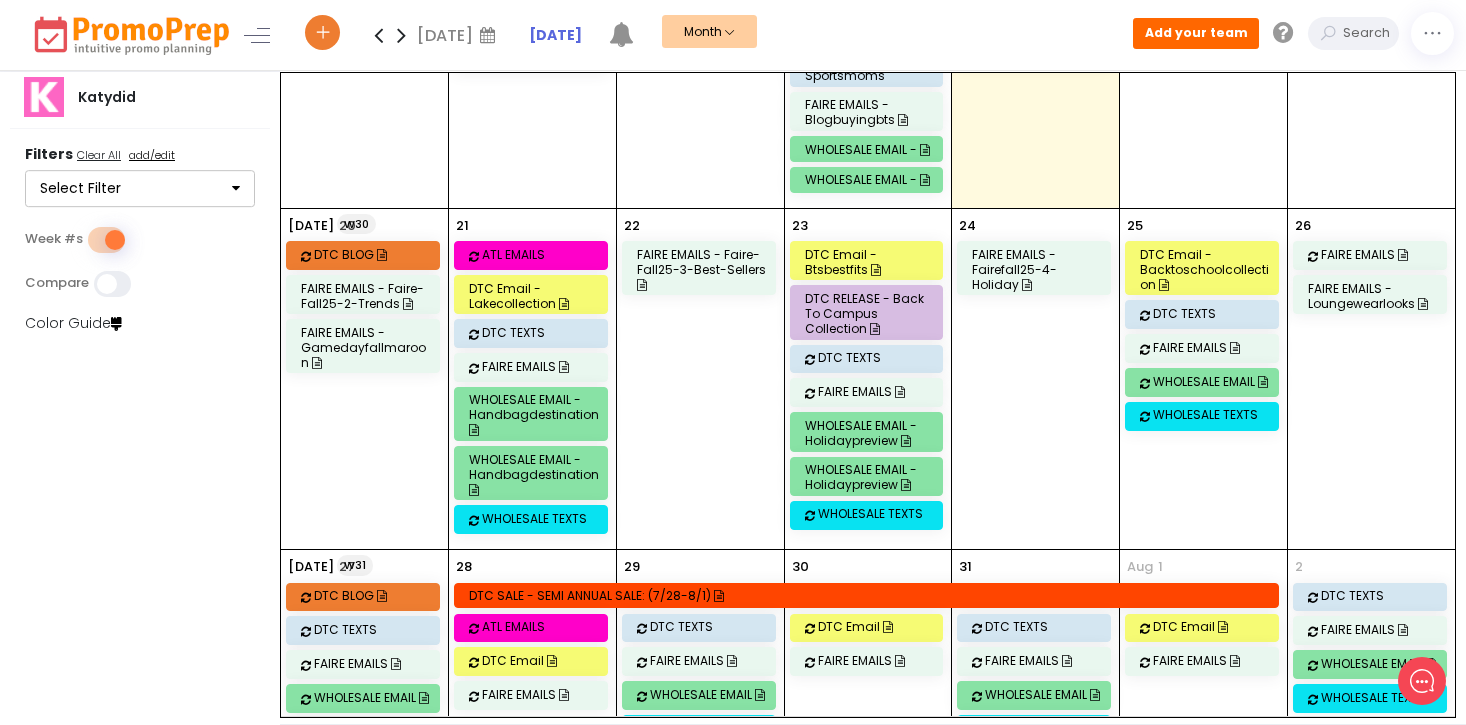 click on "WHOLESALE EMAIL -" at bounding box center (870, 179) 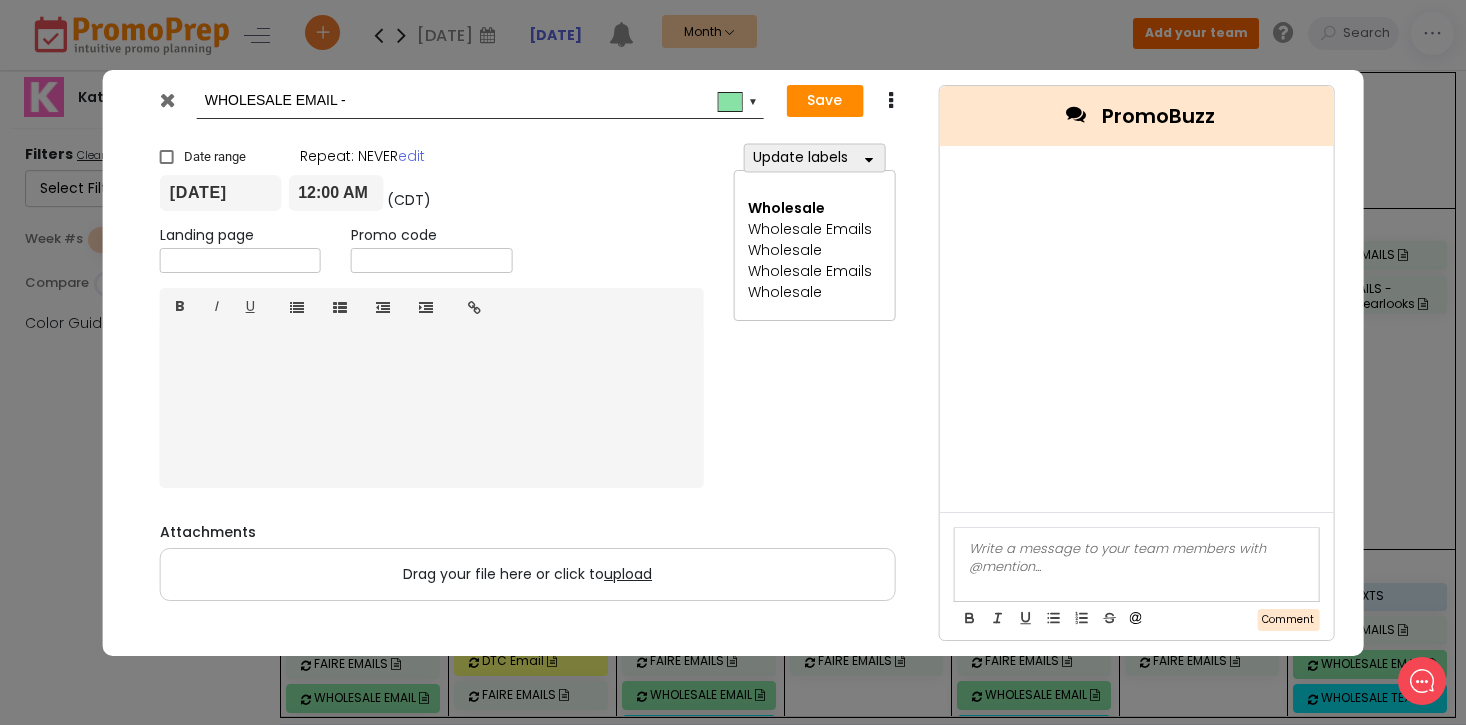 click at bounding box center (890, 101) 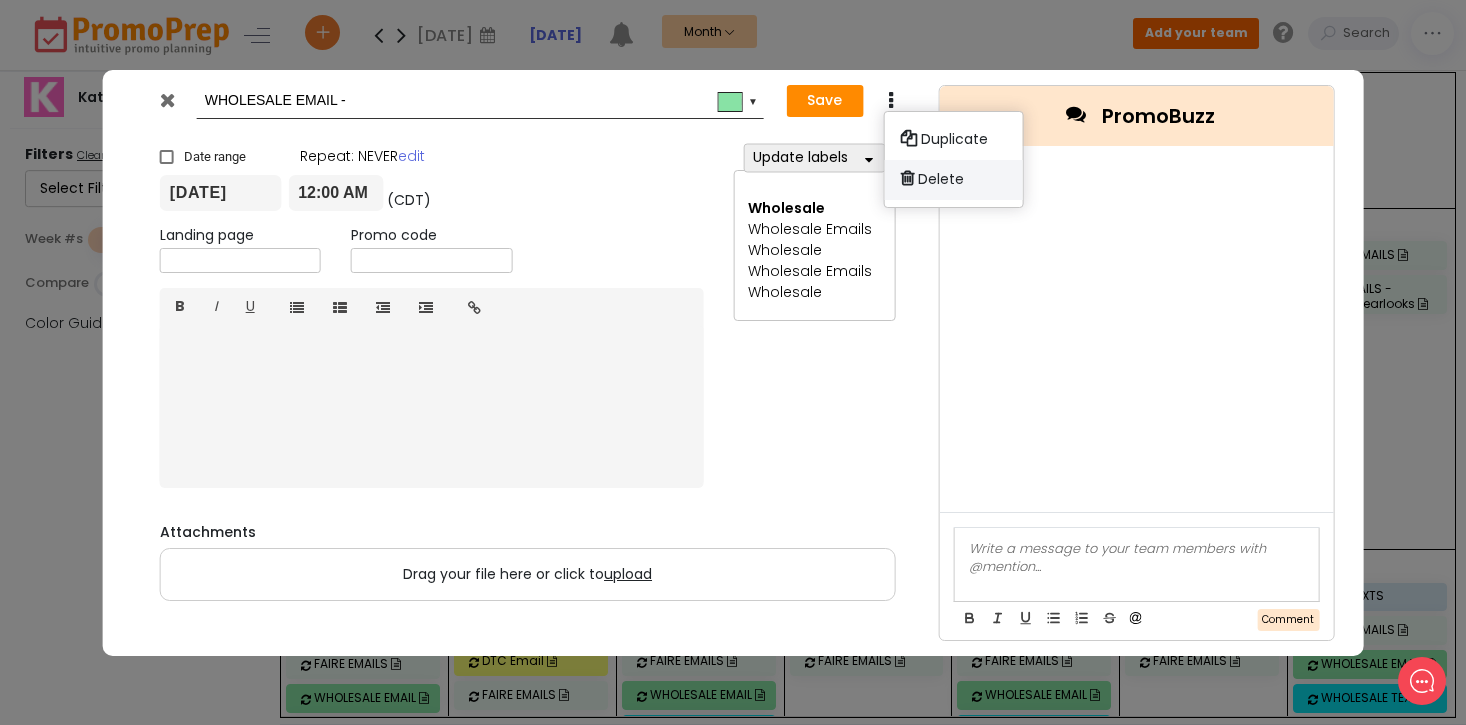click at bounding box center [907, 177] 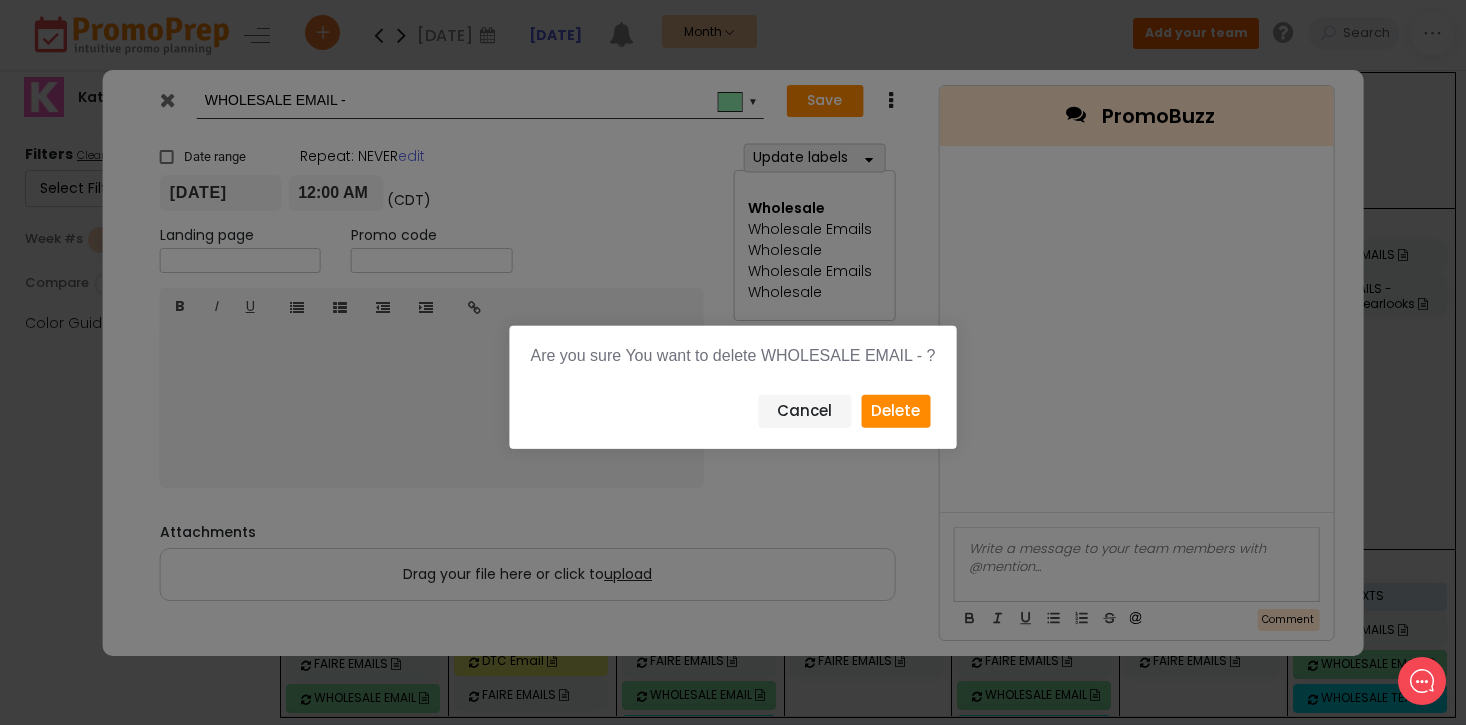 click on "Delete" at bounding box center [895, 411] 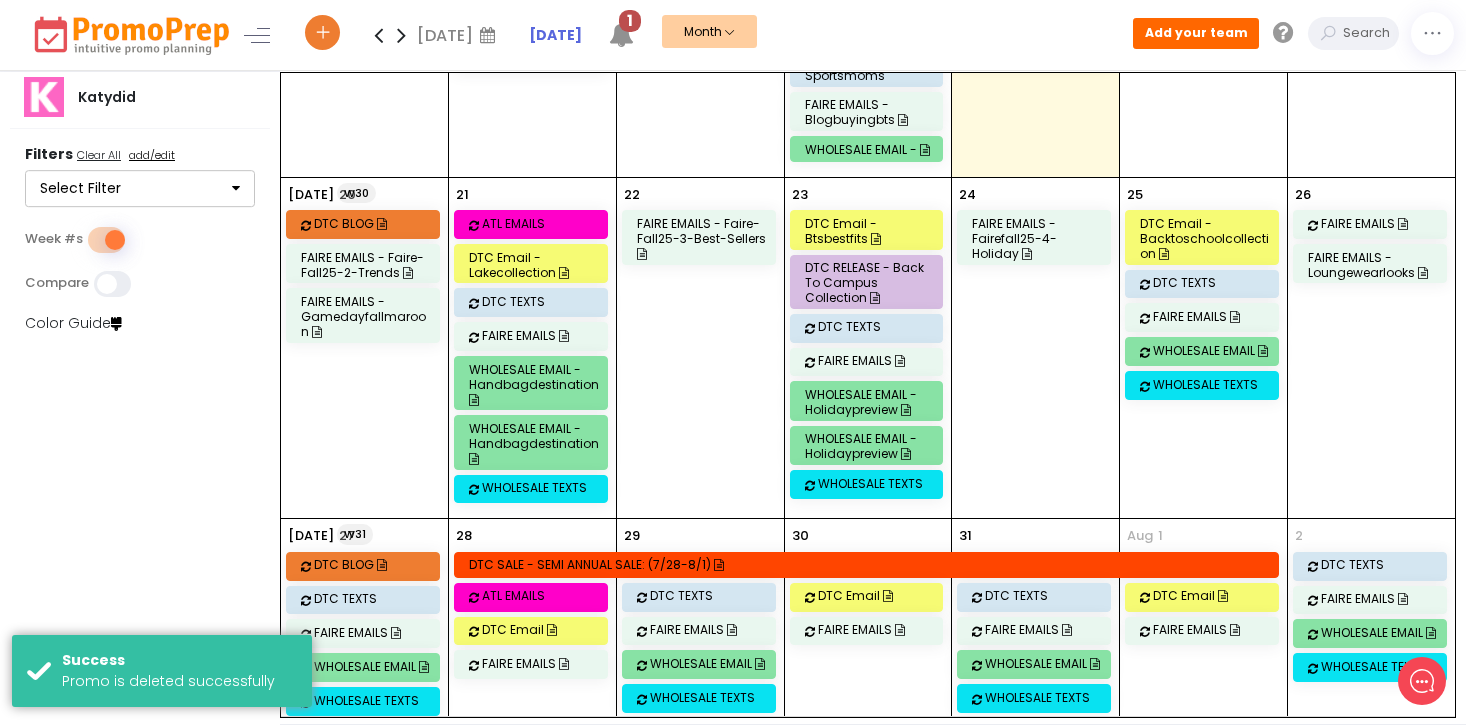 click on "22 FAIRE EMAILS - faire-fall25-3-best-sellers" at bounding box center (700, 348) 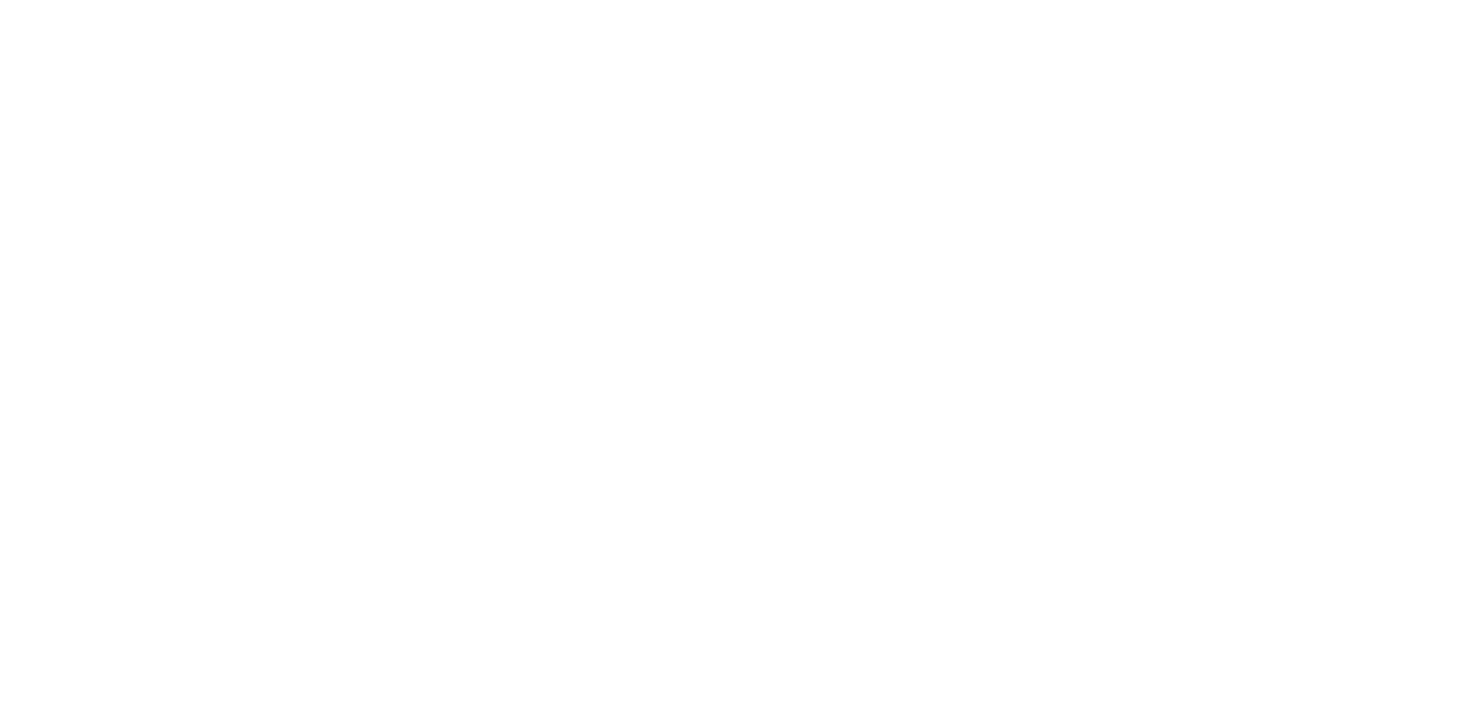 scroll, scrollTop: 0, scrollLeft: 0, axis: both 